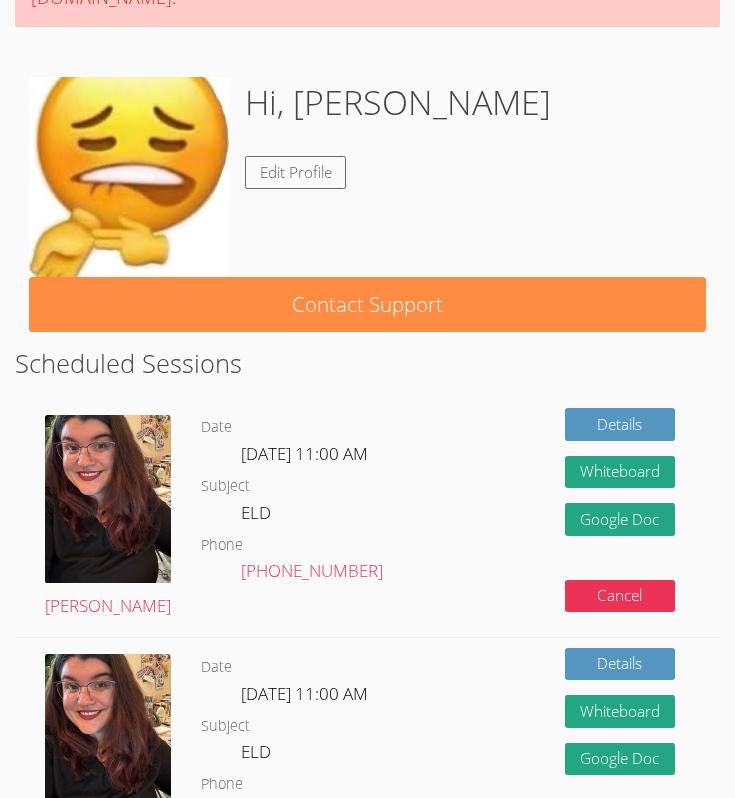 scroll, scrollTop: 277, scrollLeft: 0, axis: vertical 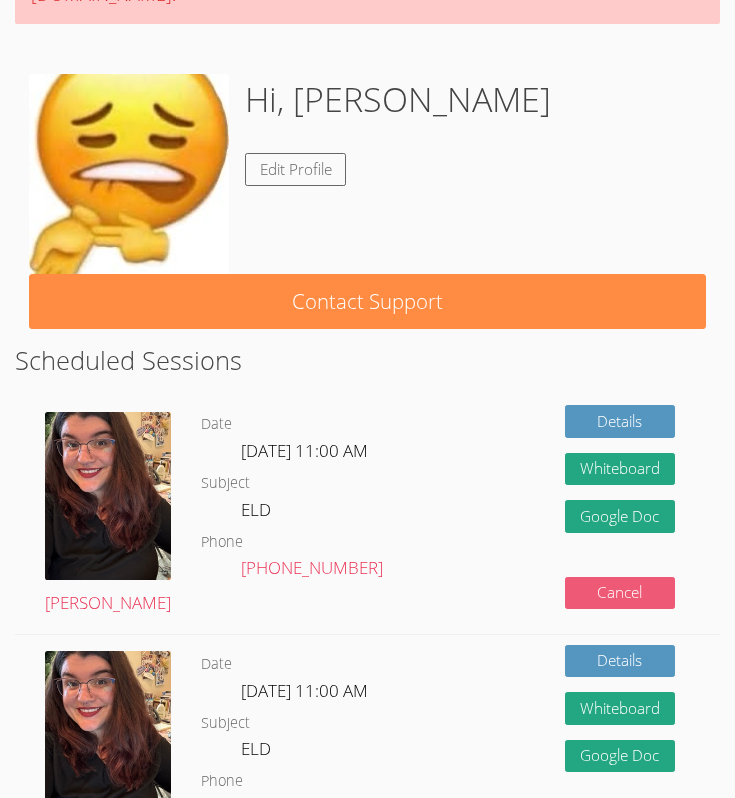 click on "Cancel" at bounding box center (620, 593) 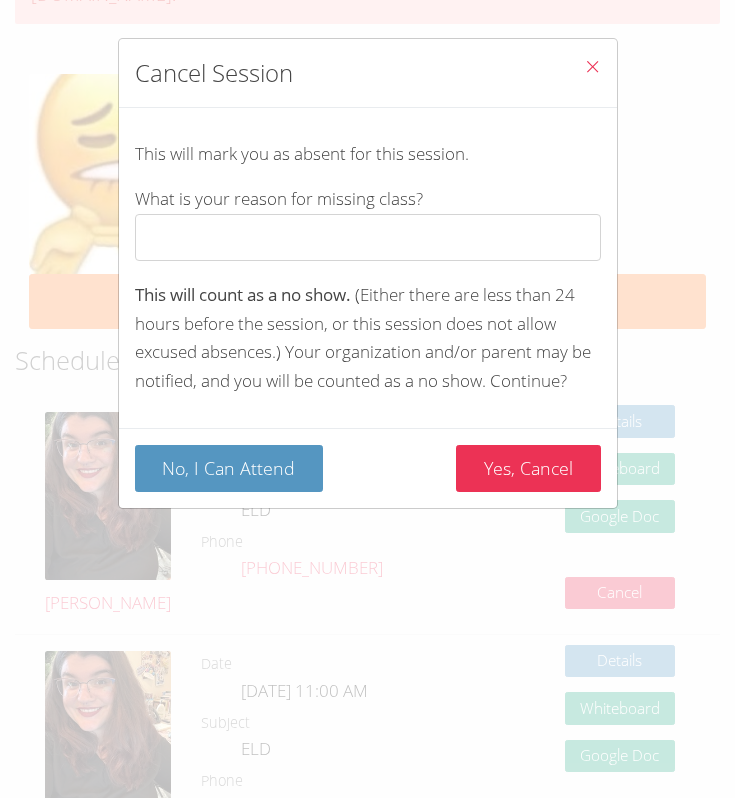 click at bounding box center [592, 66] 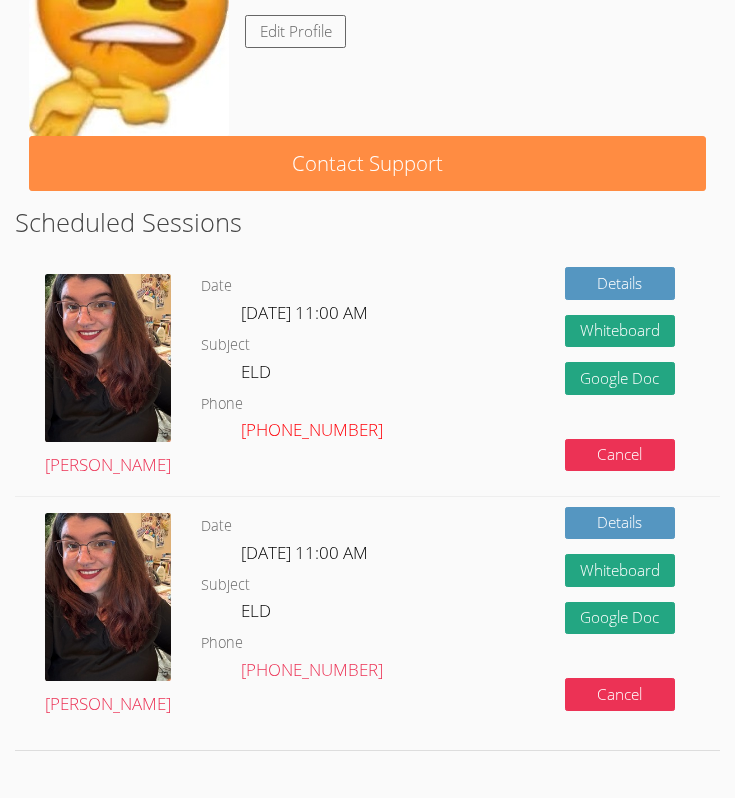 scroll, scrollTop: 420, scrollLeft: 0, axis: vertical 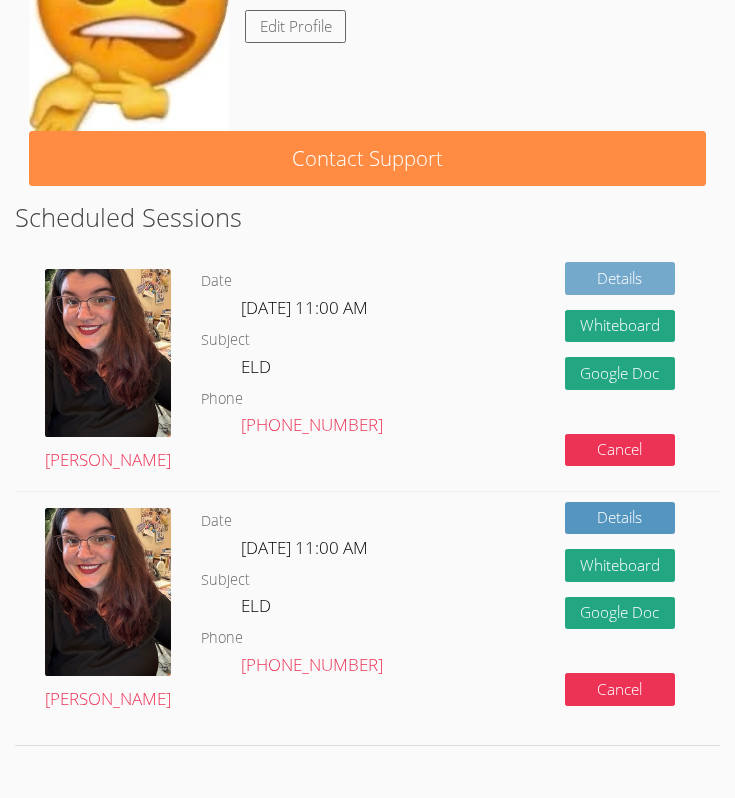 click on "Details" at bounding box center [620, 278] 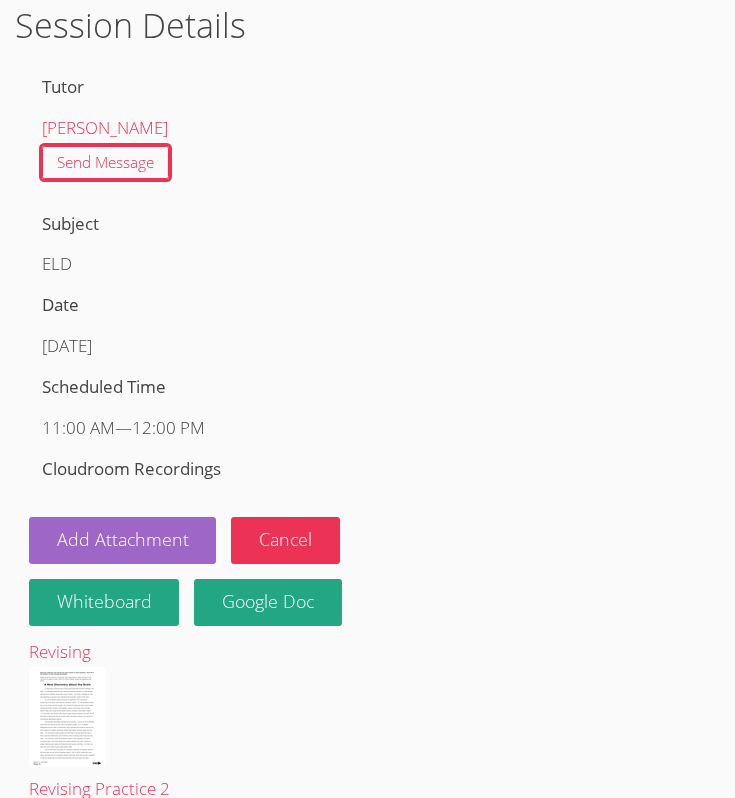 scroll, scrollTop: 98, scrollLeft: 0, axis: vertical 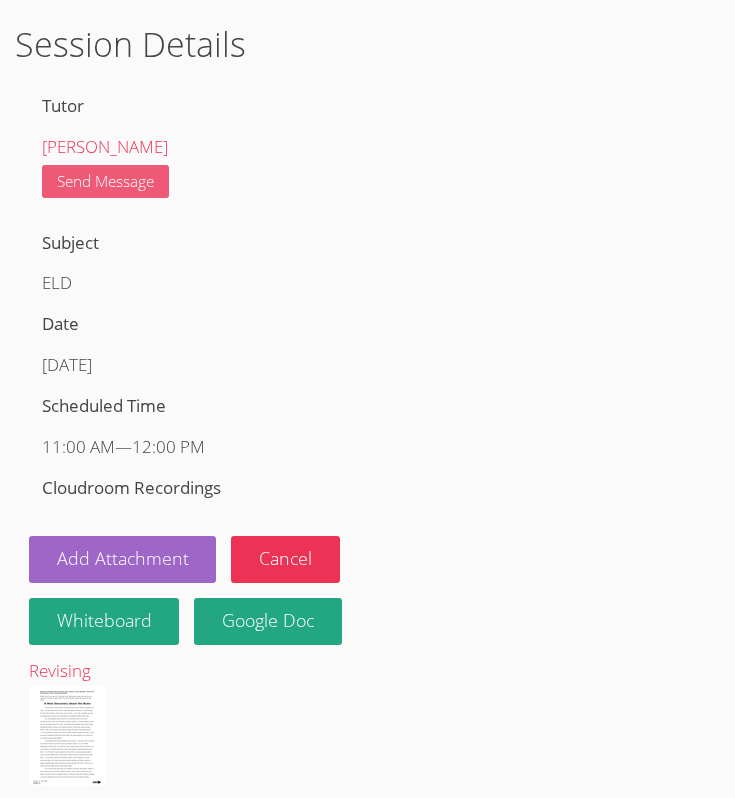 click on "Send Message" at bounding box center [105, 181] 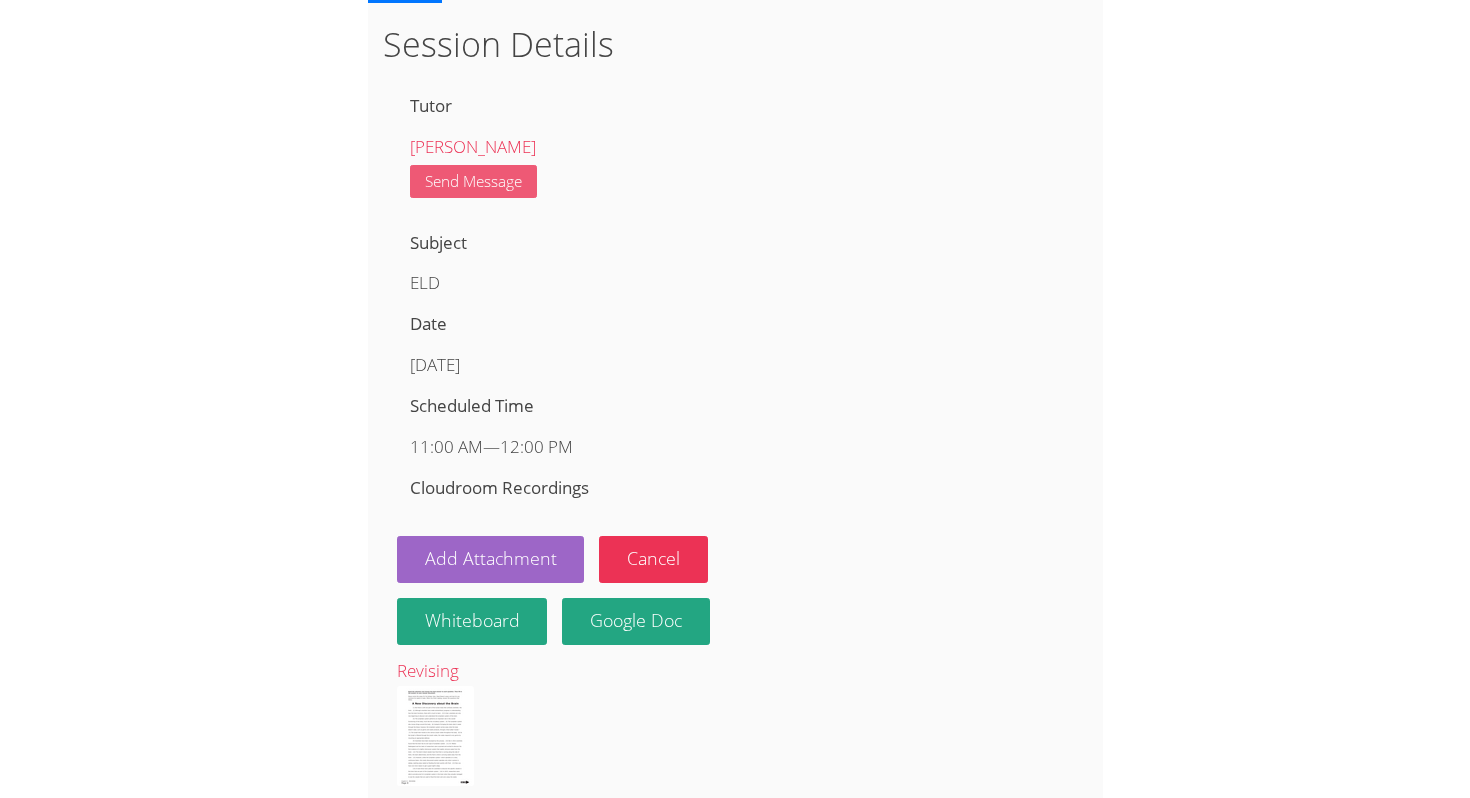 scroll, scrollTop: 0, scrollLeft: 0, axis: both 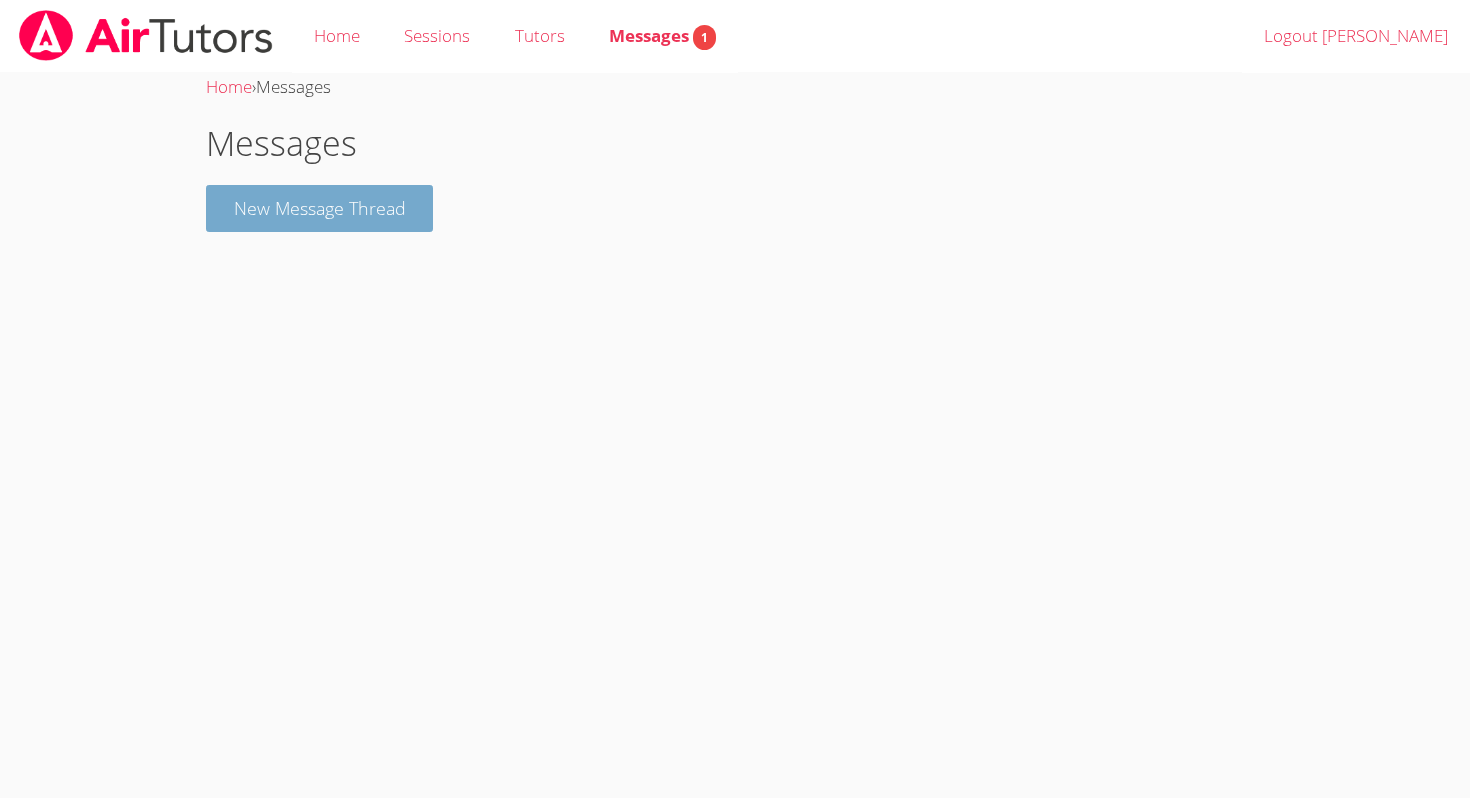 click on "New Message Thread" at bounding box center [320, 208] 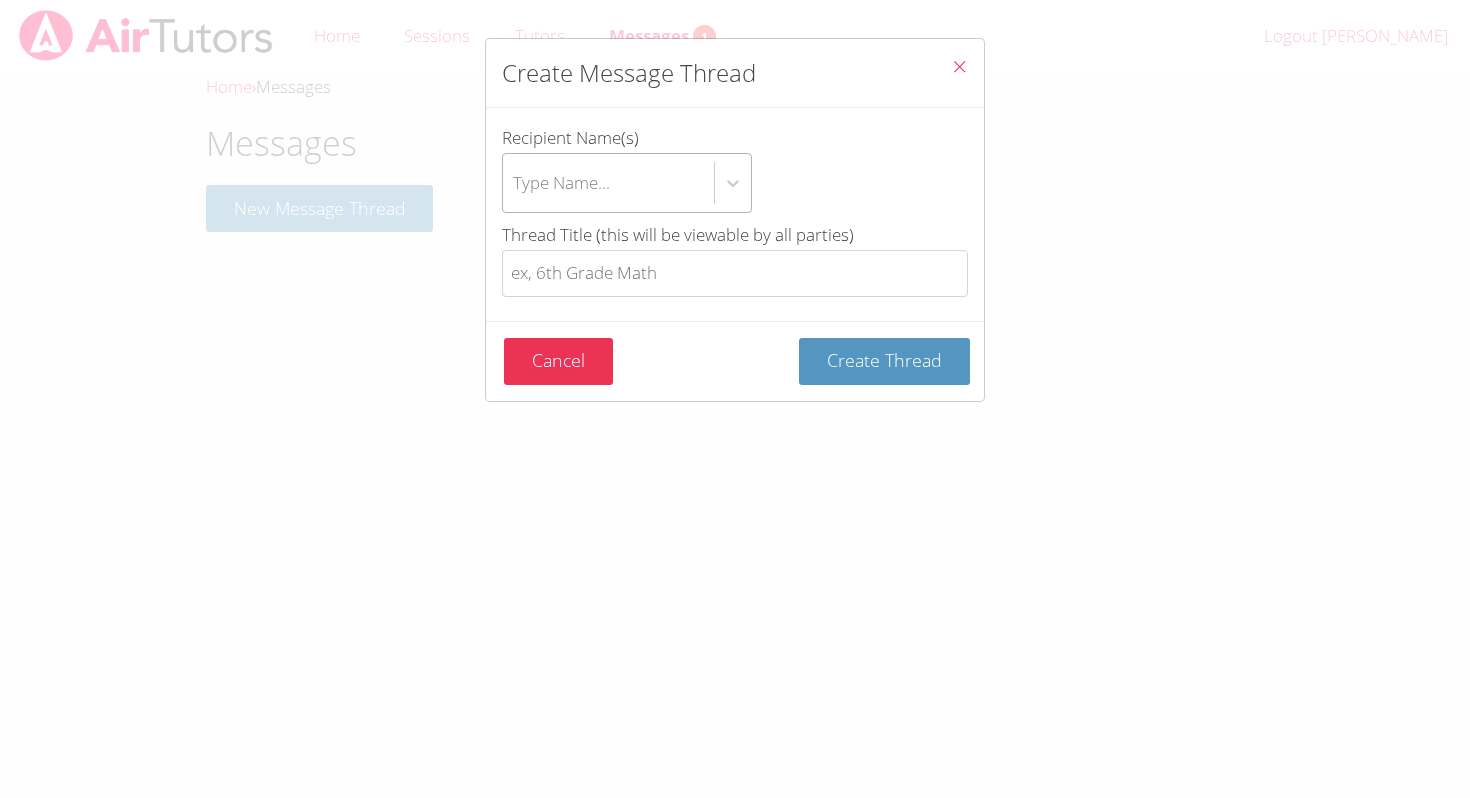 click on "Type Name..." at bounding box center [608, 183] 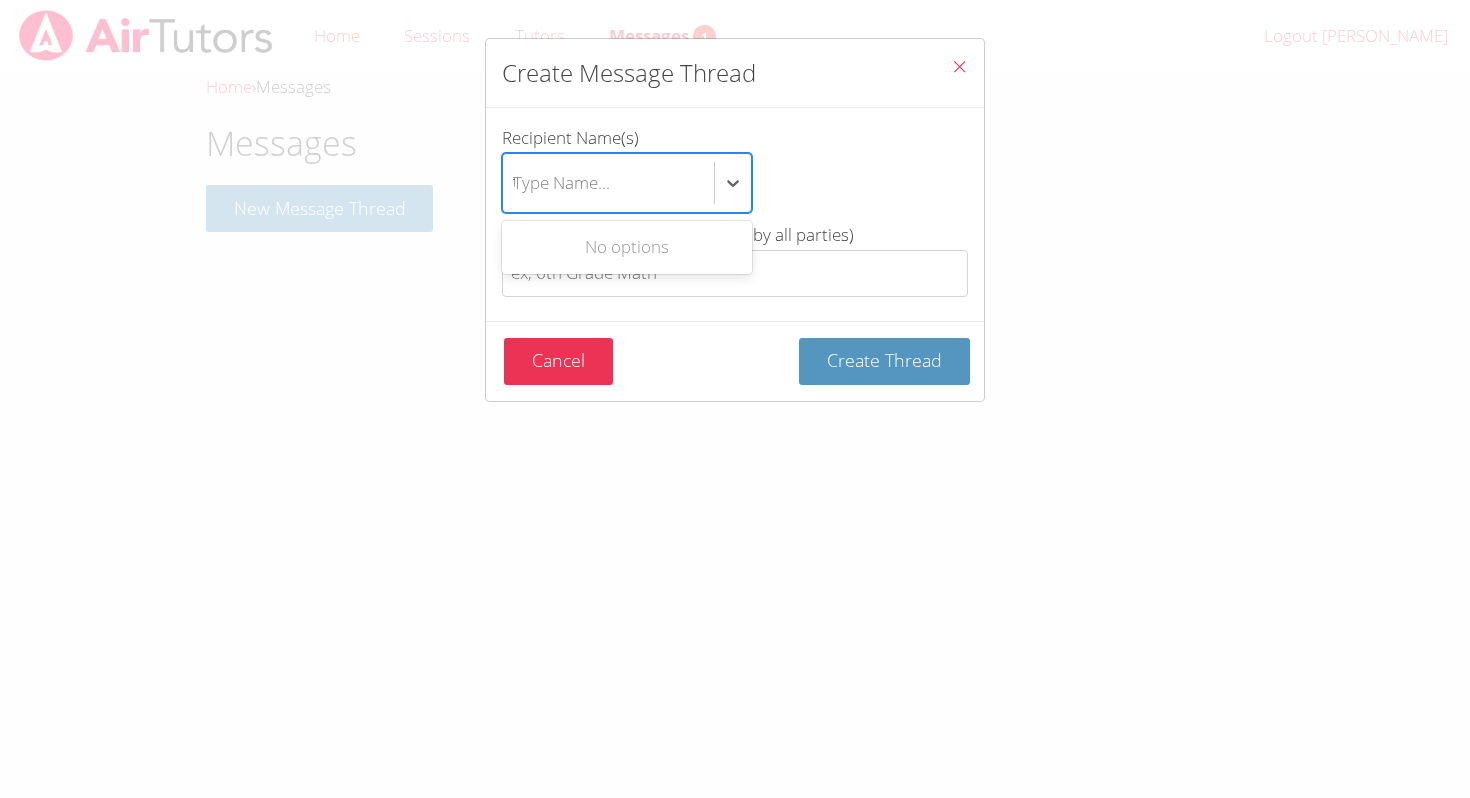 type on "ti" 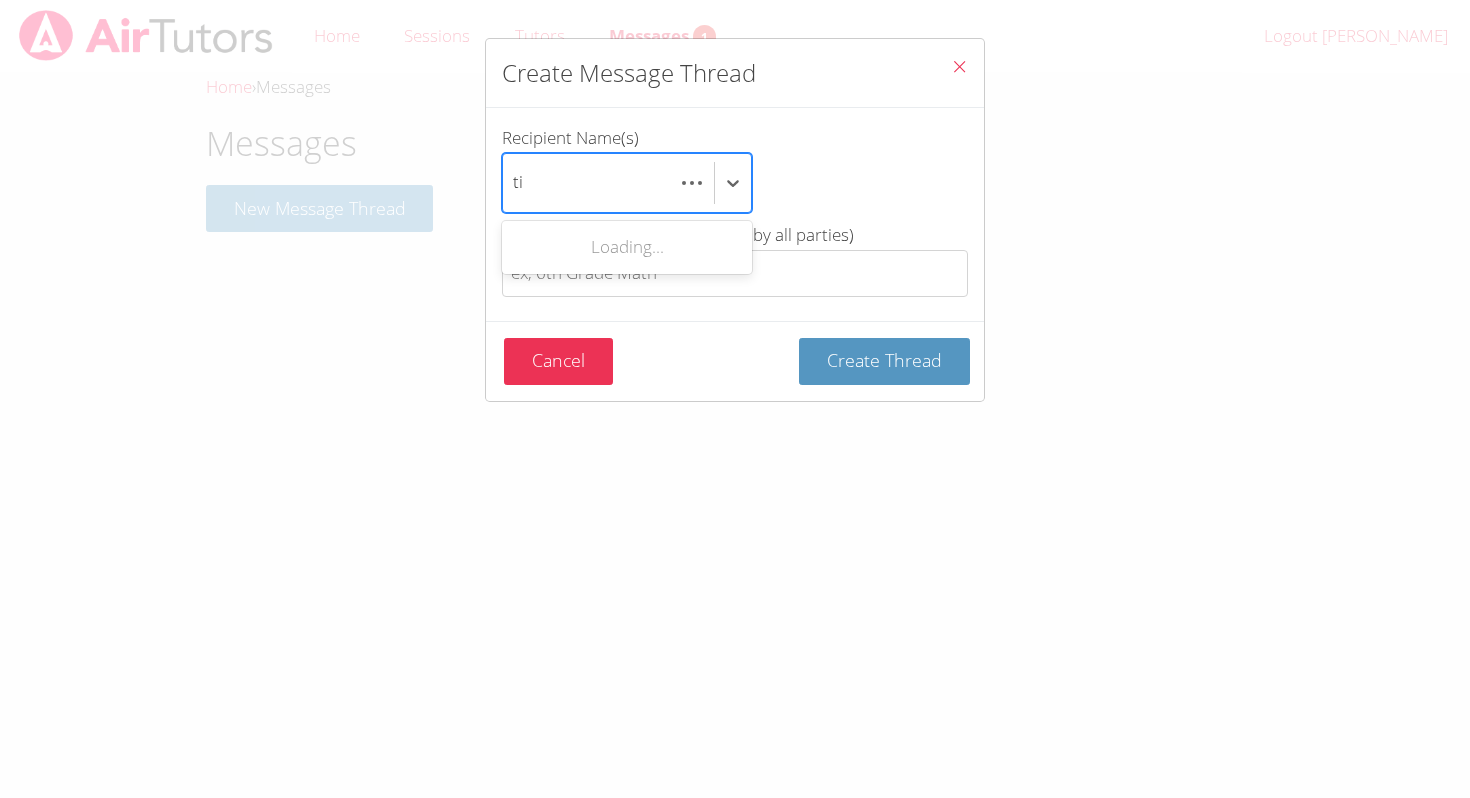 scroll, scrollTop: 0, scrollLeft: 0, axis: both 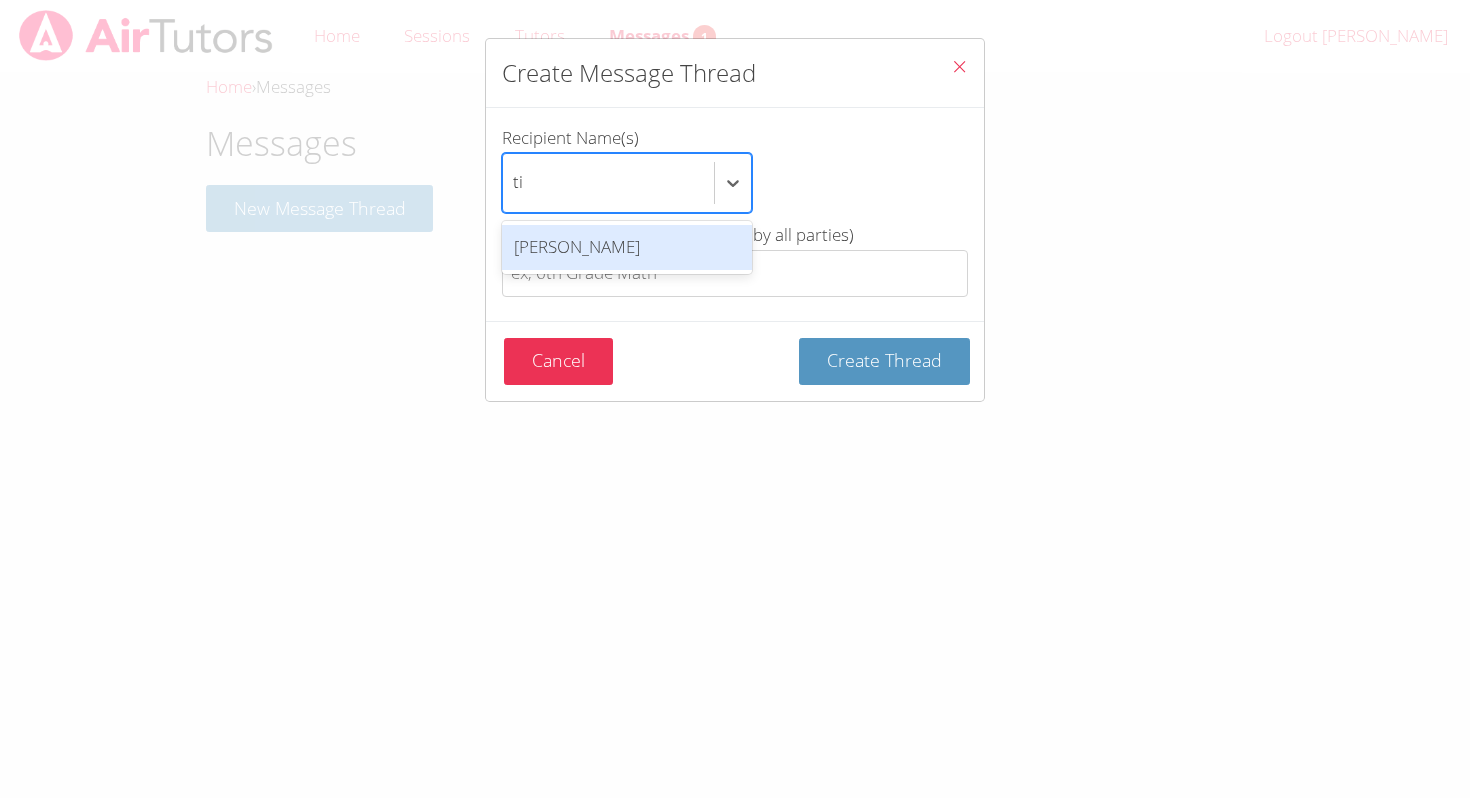 click on "[PERSON_NAME]" at bounding box center [627, 247] 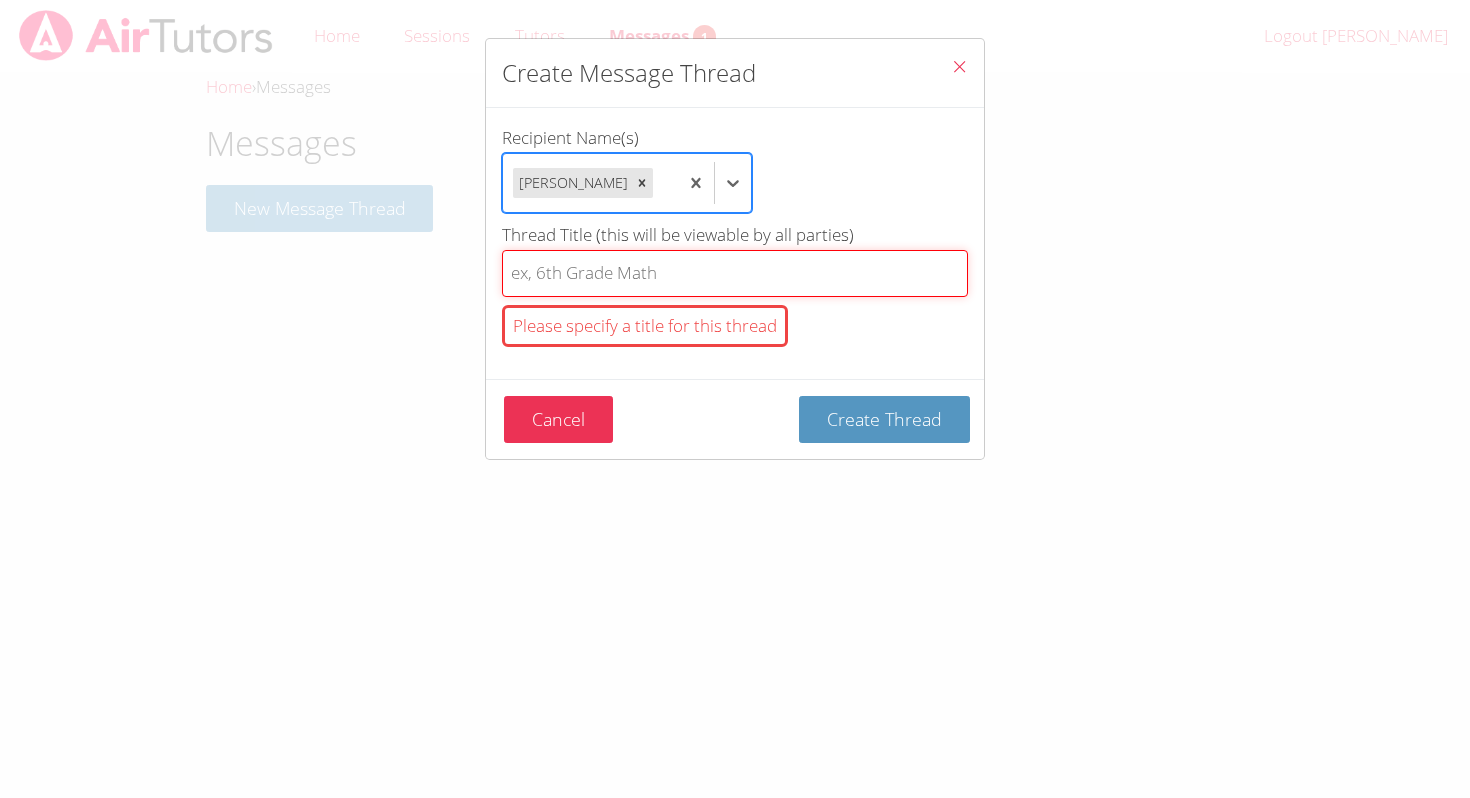 click on "Thread Title (this will be viewable by all parties) Please specify a title for this thread" at bounding box center [735, 273] 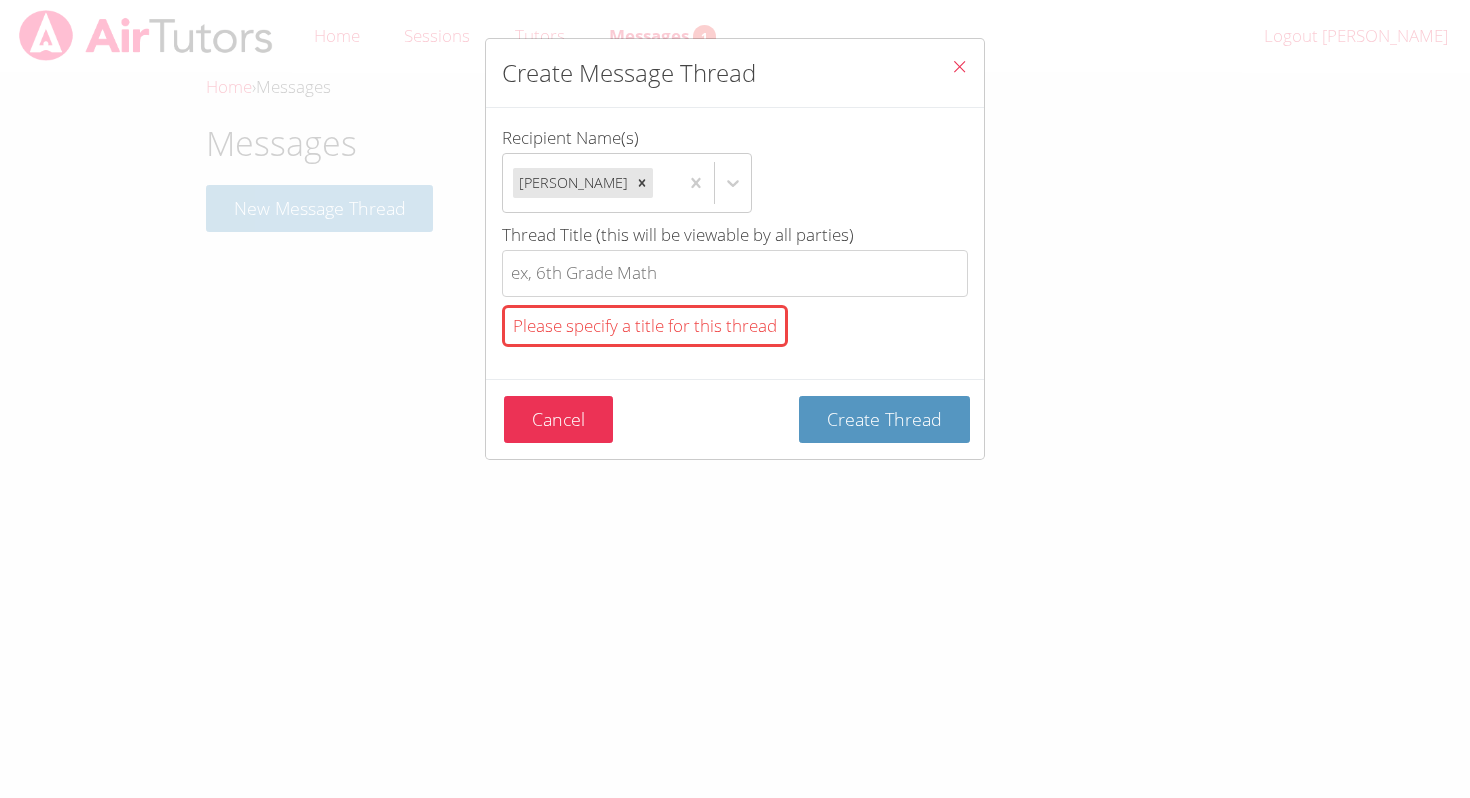 click at bounding box center [959, 69] 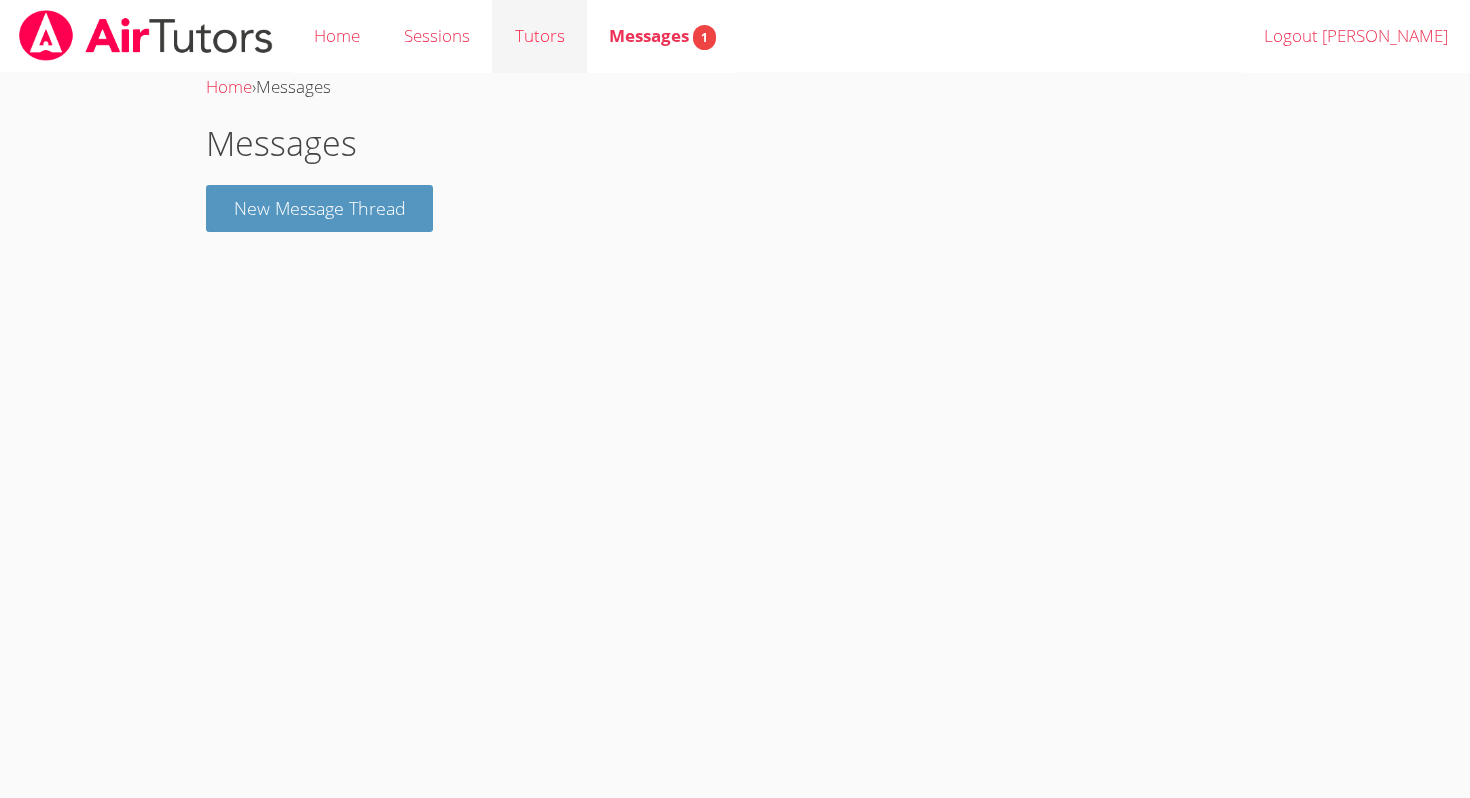 click on "Tutors" at bounding box center (539, 36) 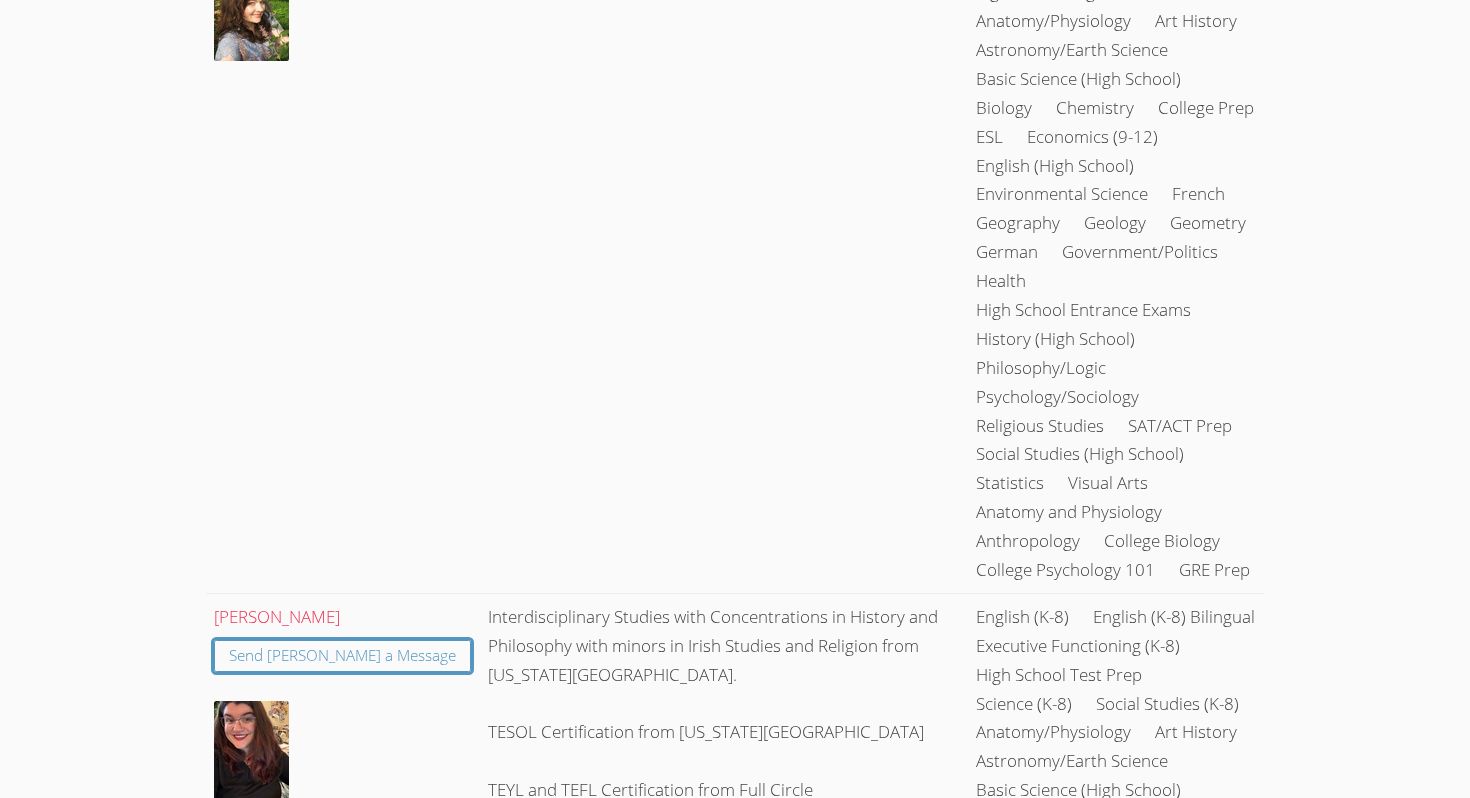 scroll, scrollTop: 986, scrollLeft: 0, axis: vertical 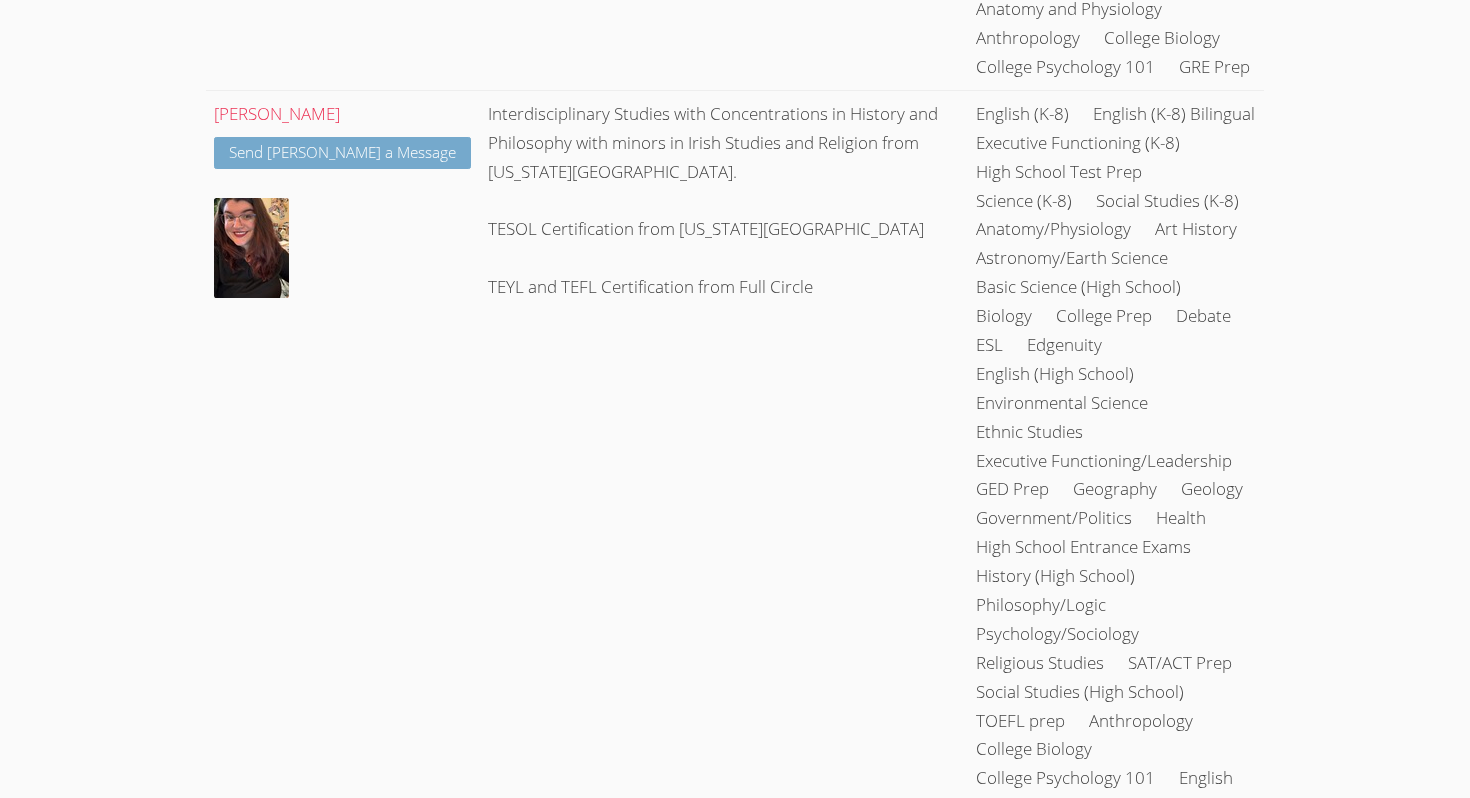 click on "Send [PERSON_NAME] a Message" at bounding box center (342, 153) 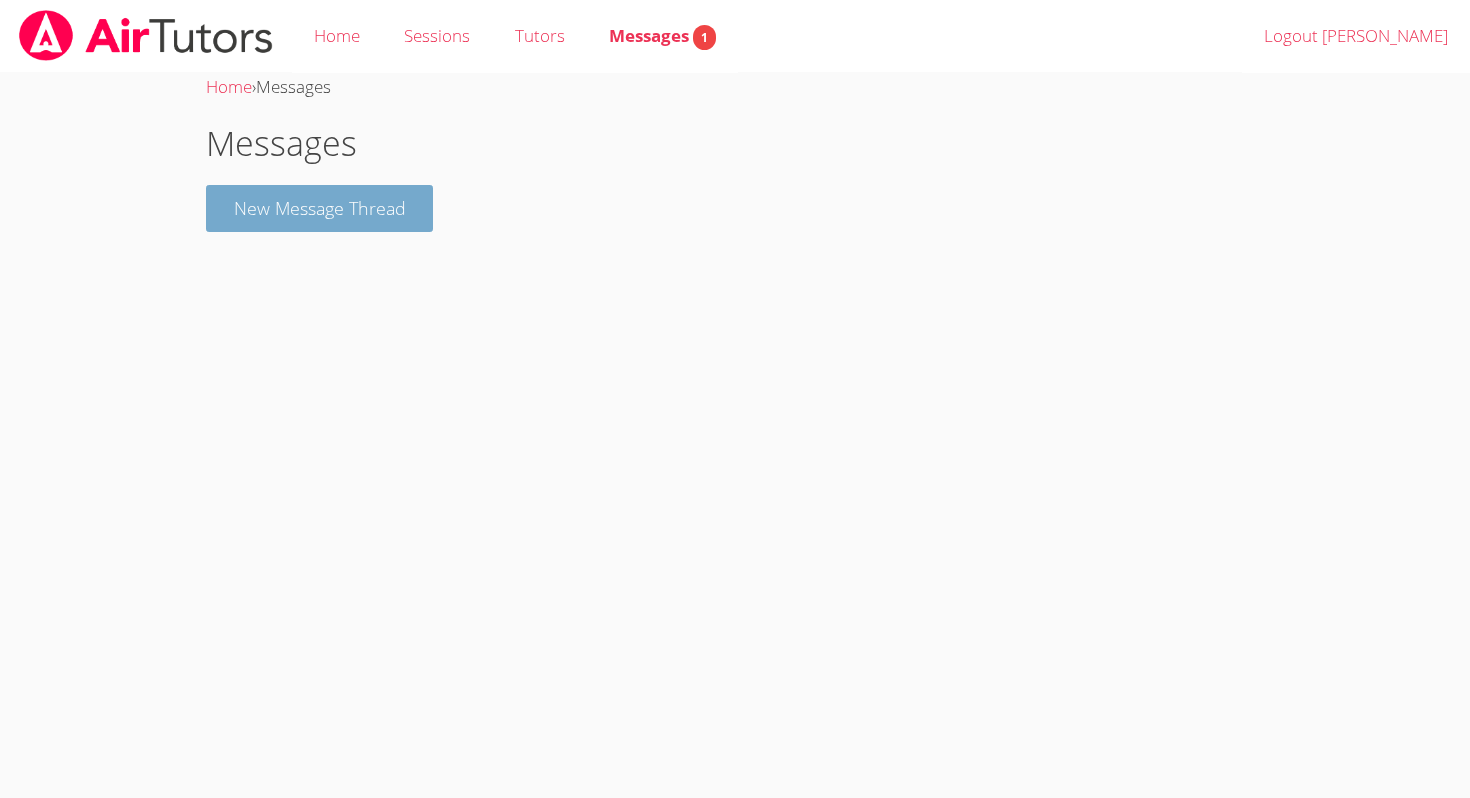 click on "Messages New Message Thread" at bounding box center (735, 175) 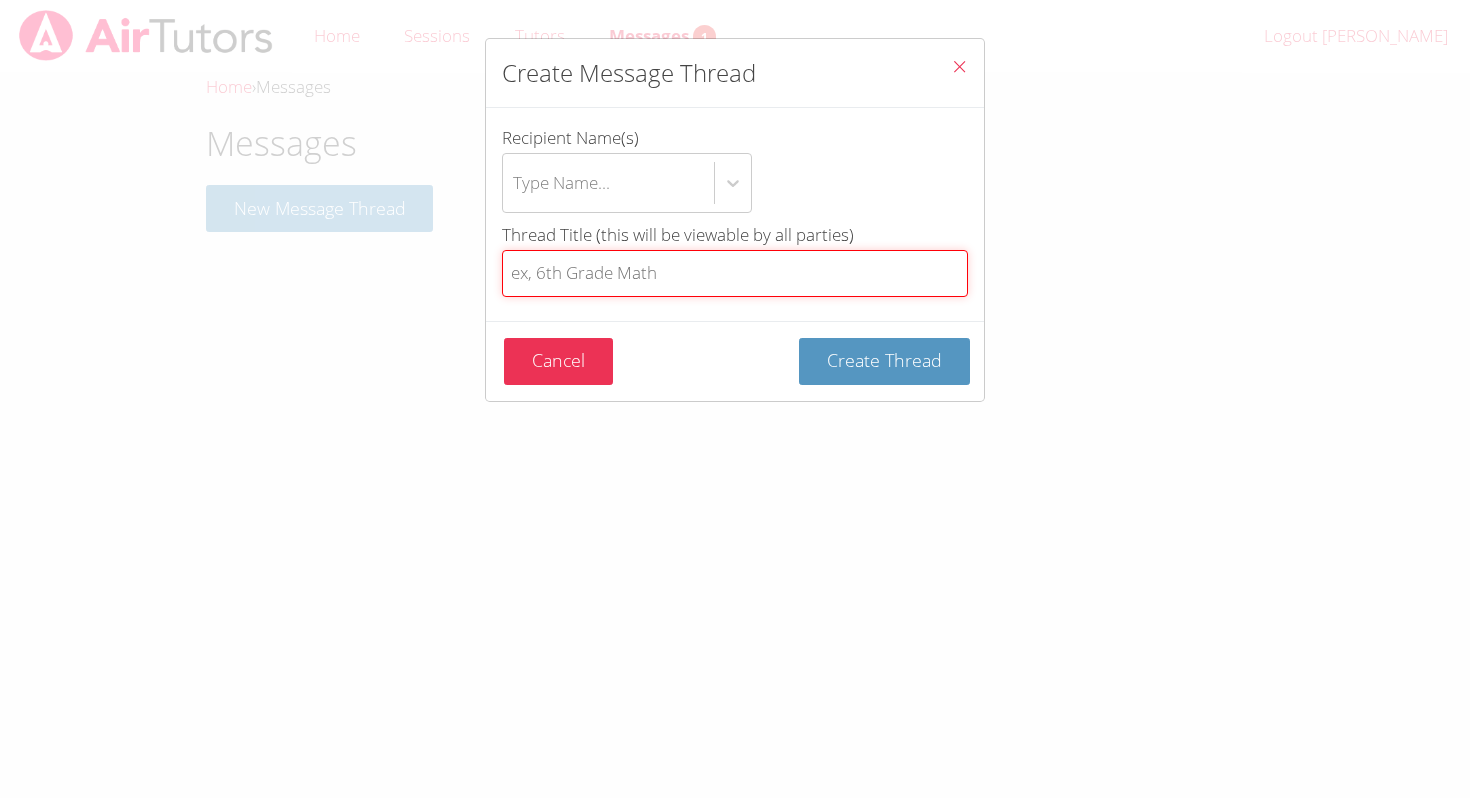 click on "Thread Title (this will be viewable by all parties)" at bounding box center (735, 273) 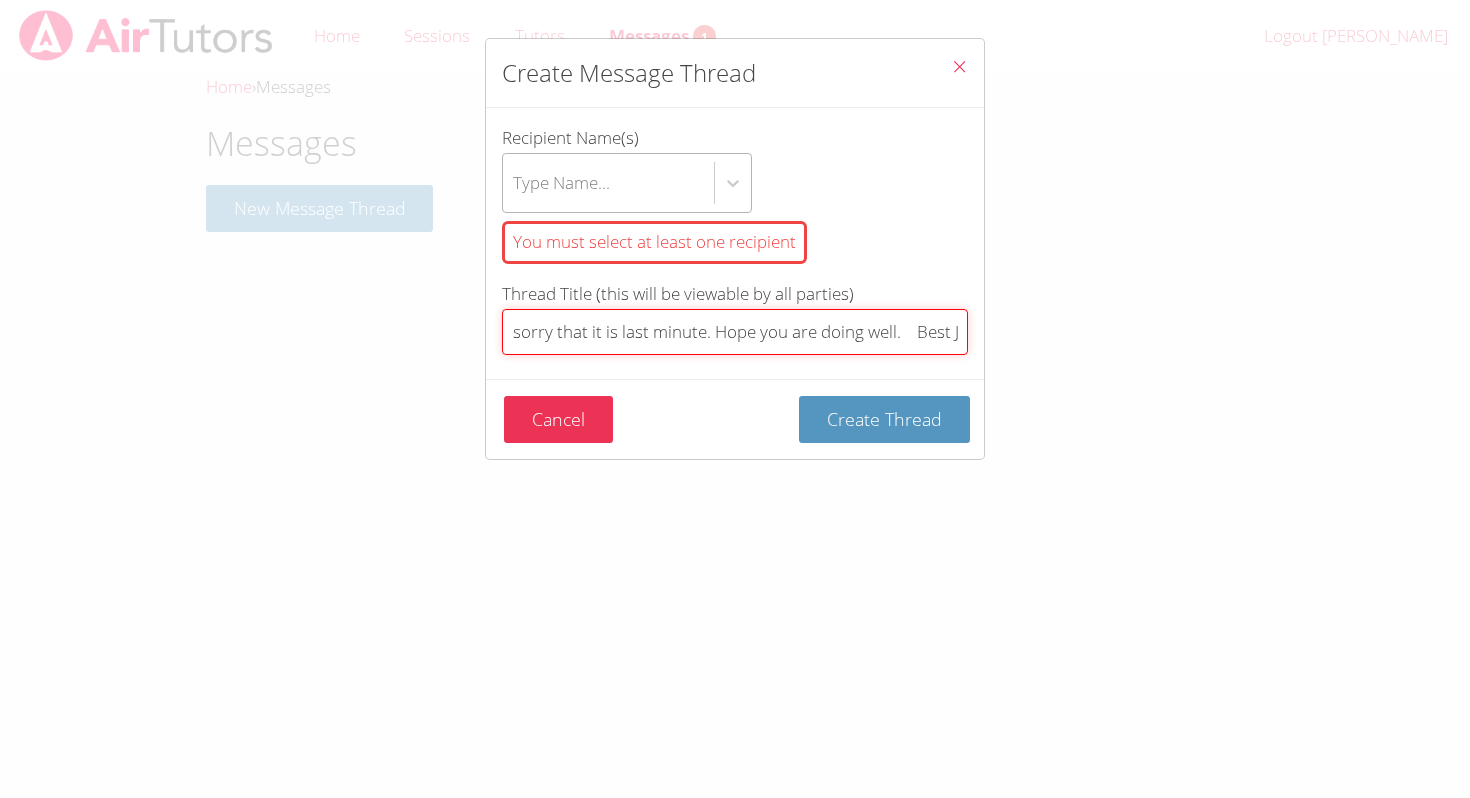 scroll, scrollTop: 0, scrollLeft: 1644, axis: horizontal 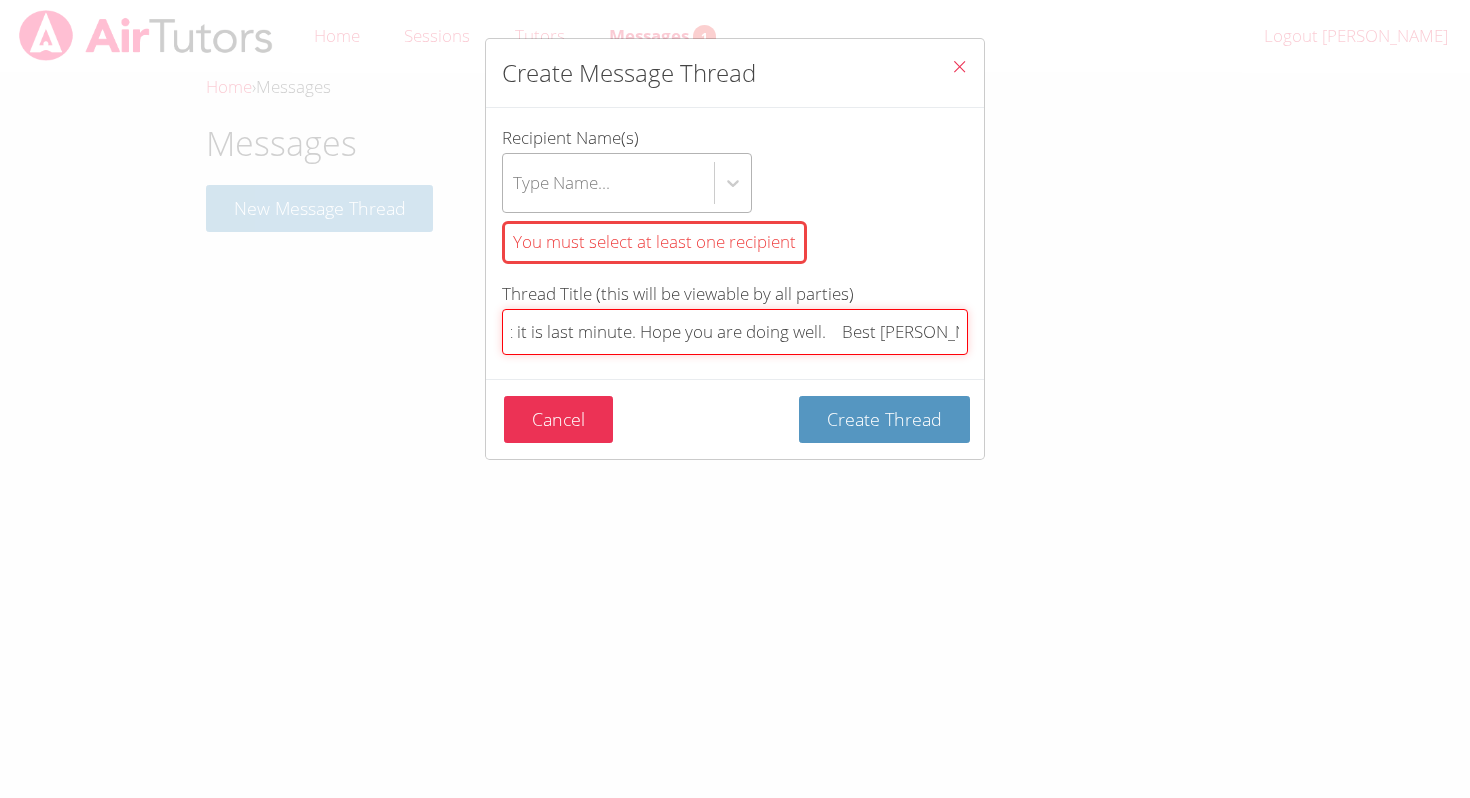 type on "Hey Ms. G I just wanted to let you know that I would be attending this week or next week setions. The reason behind this would be that the fact I leave todoy for my trip that I have beeen telling you about. I am so very sorry that it is last minute. Hope you are doing well.    Best [PERSON_NAME]" 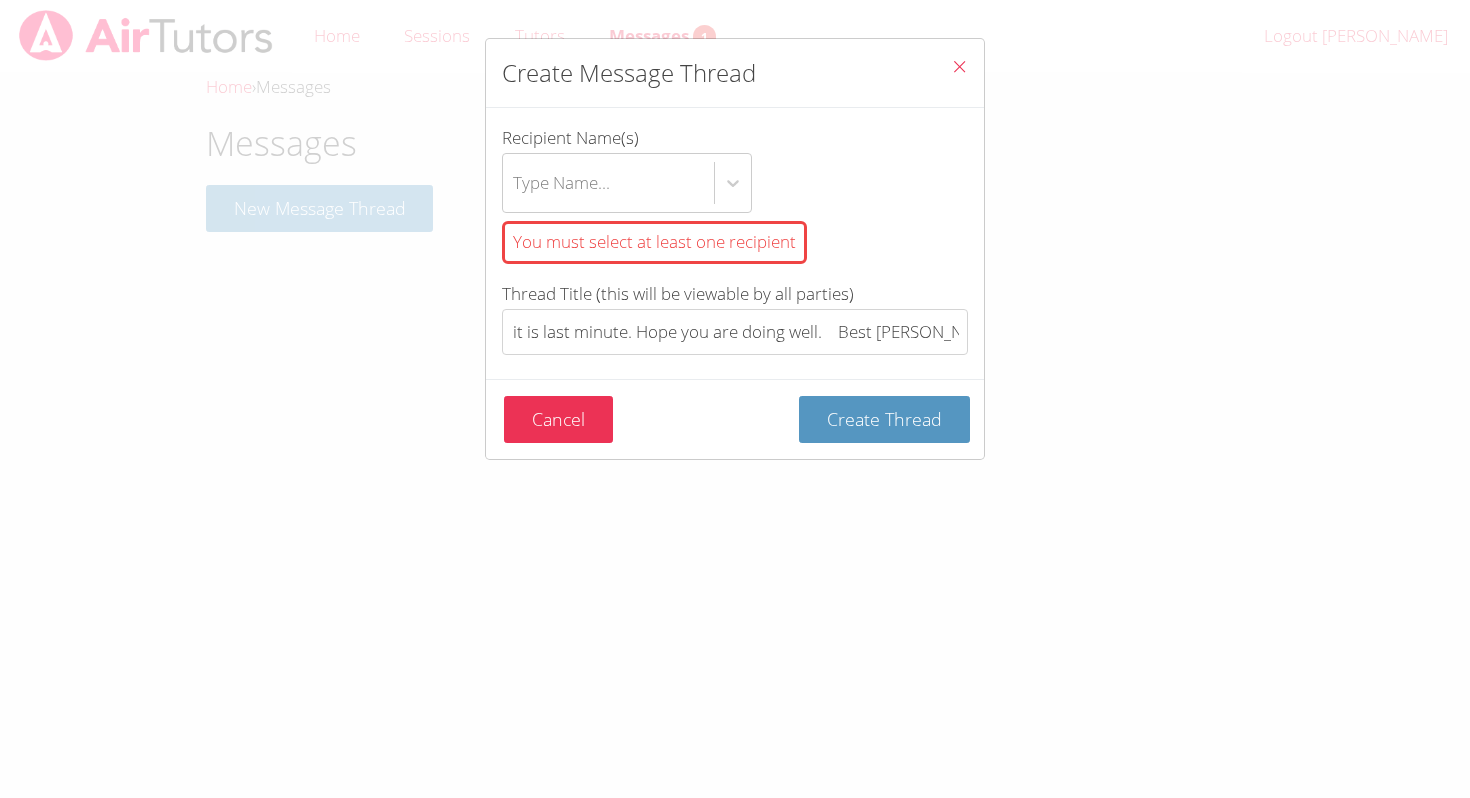 scroll, scrollTop: 986, scrollLeft: 0, axis: vertical 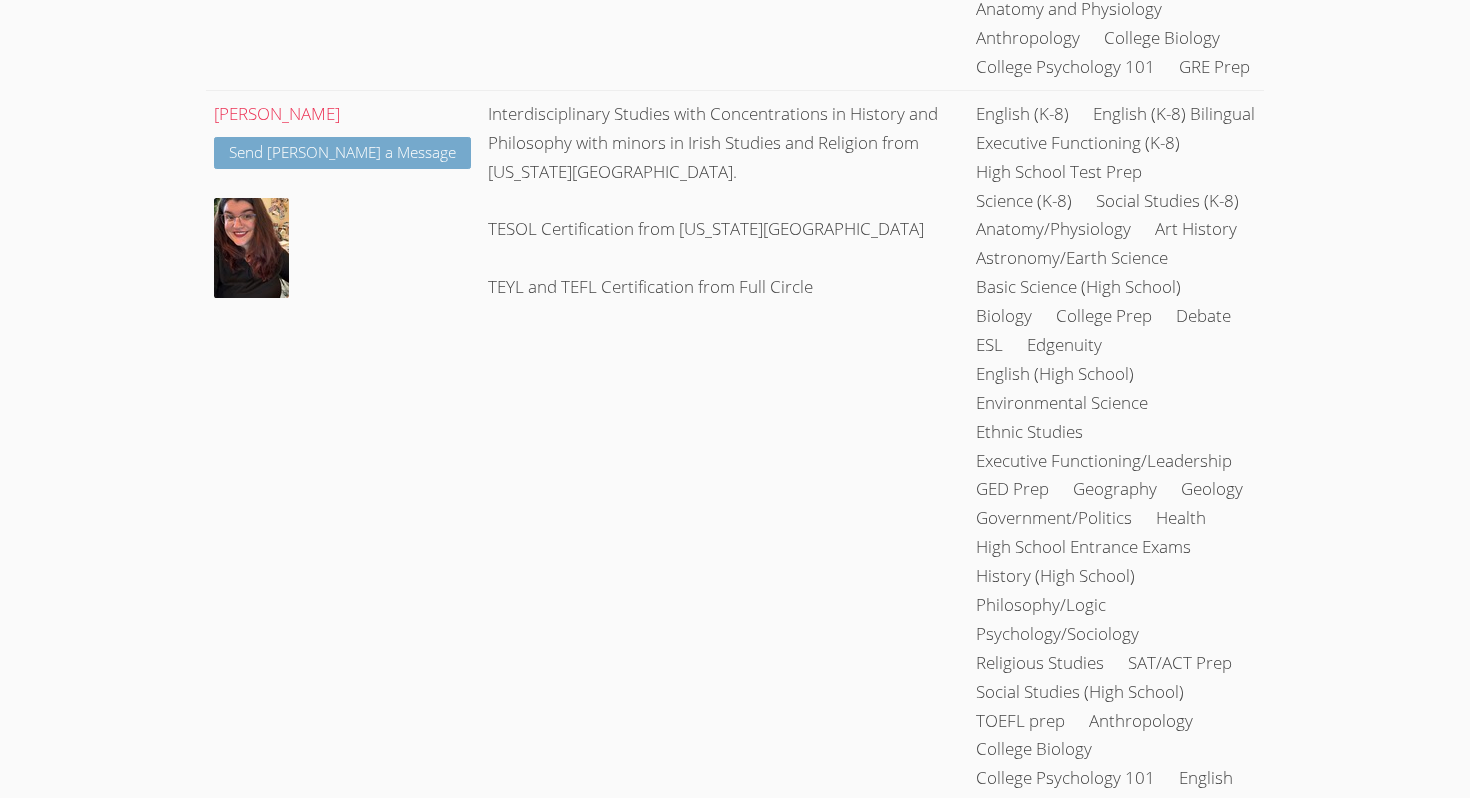 click on "Send [PERSON_NAME] a Message" at bounding box center (342, 153) 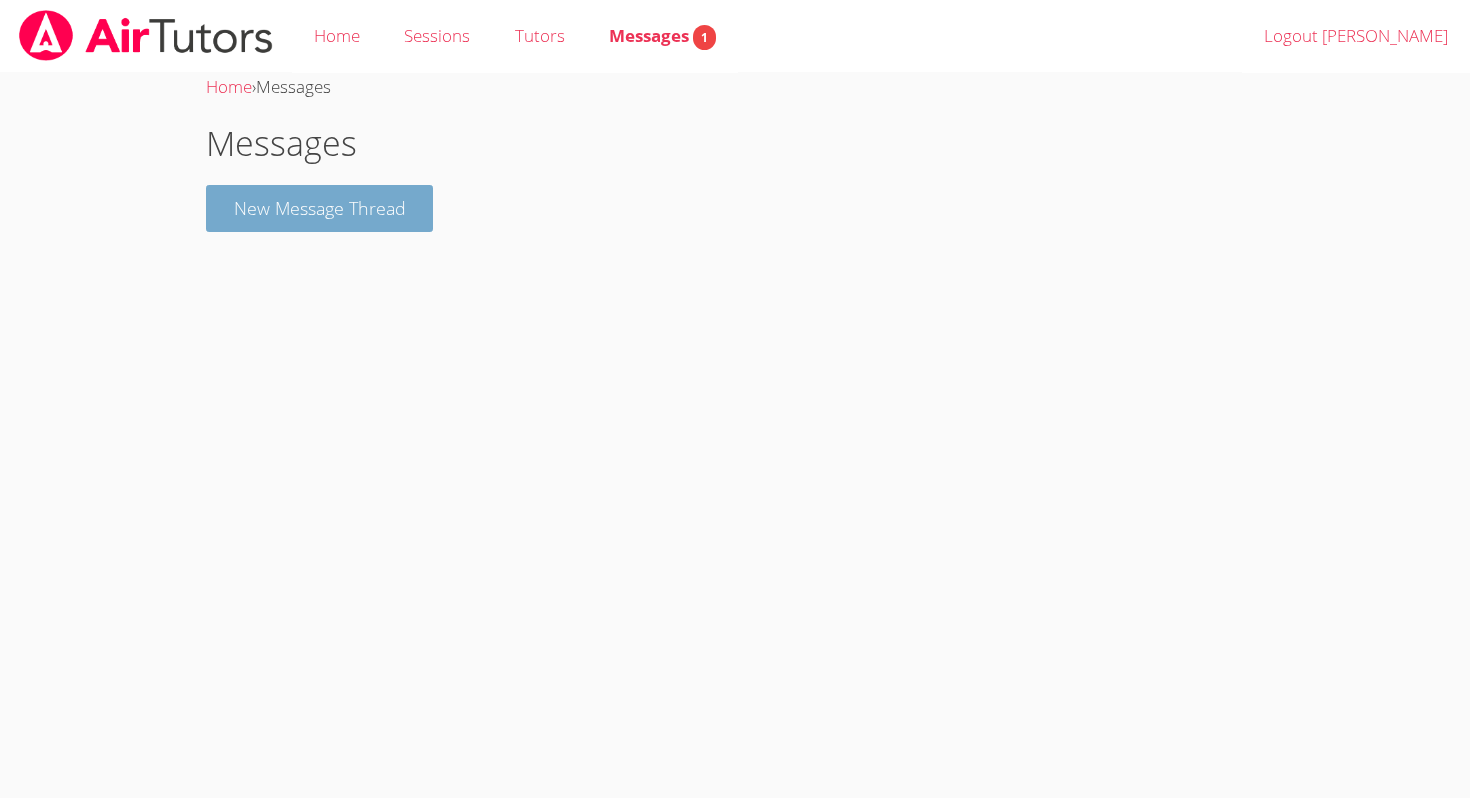 click on "New Message Thread" at bounding box center [320, 208] 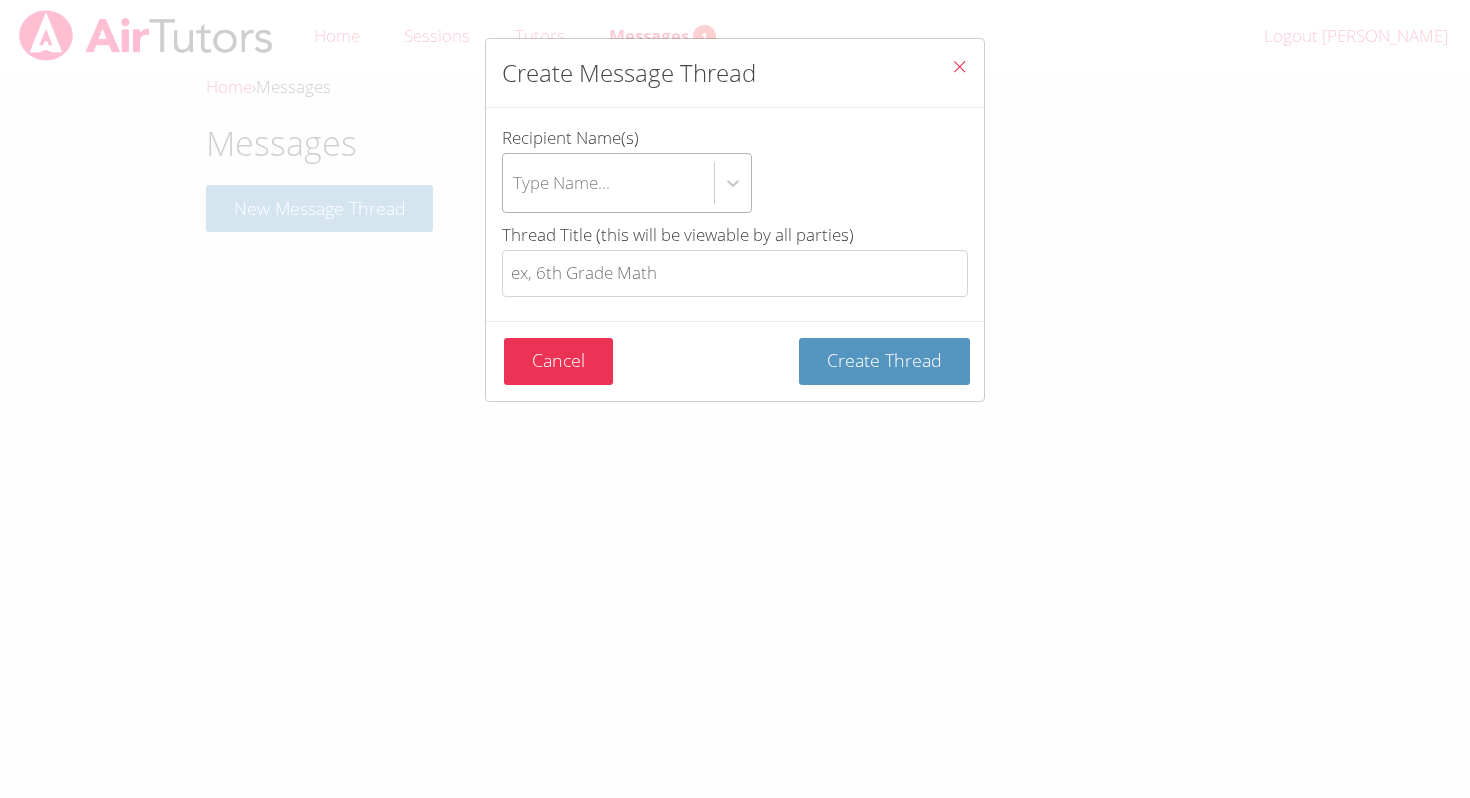 click on "Type Name..." at bounding box center [608, 183] 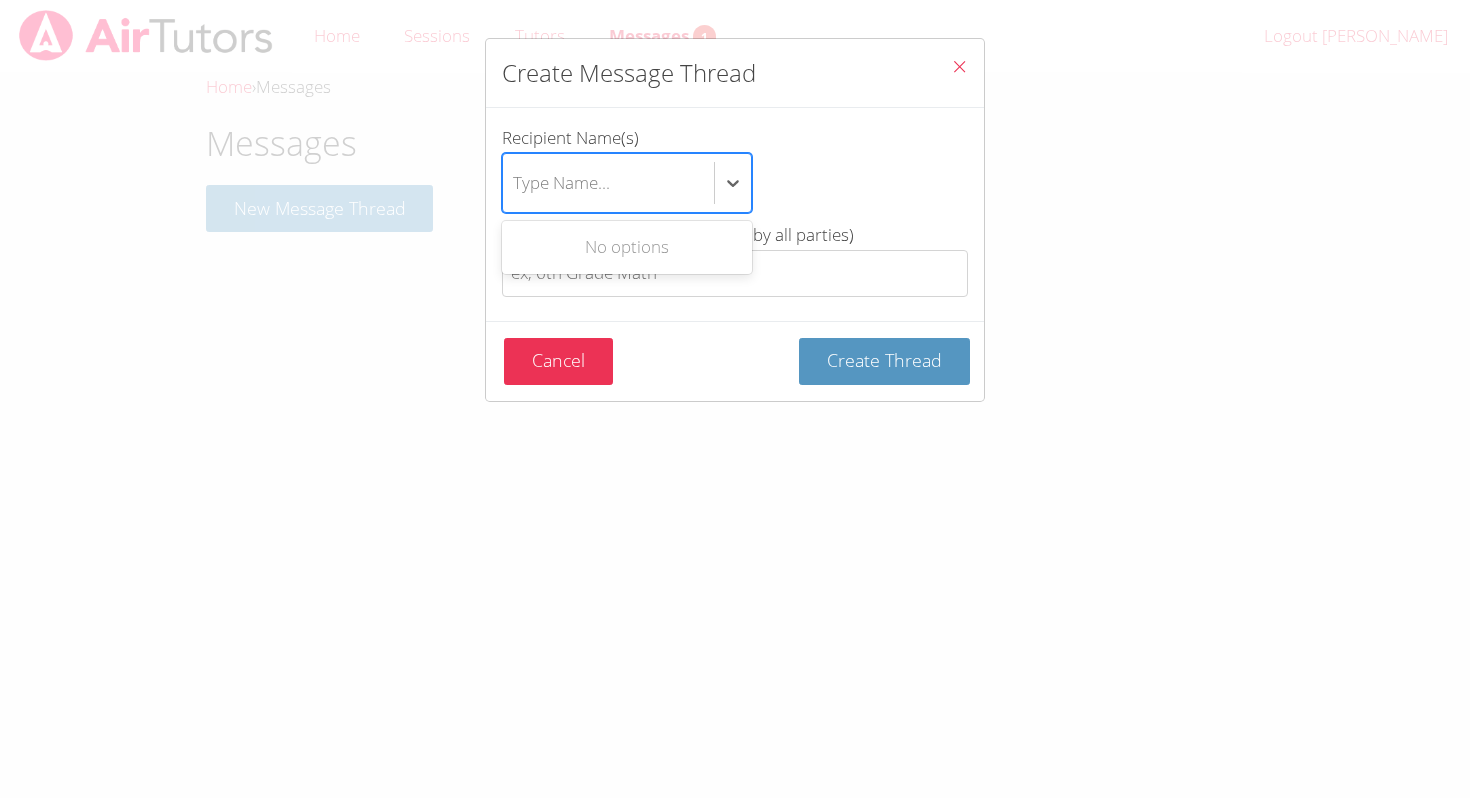 click on "No options" at bounding box center (627, 247) 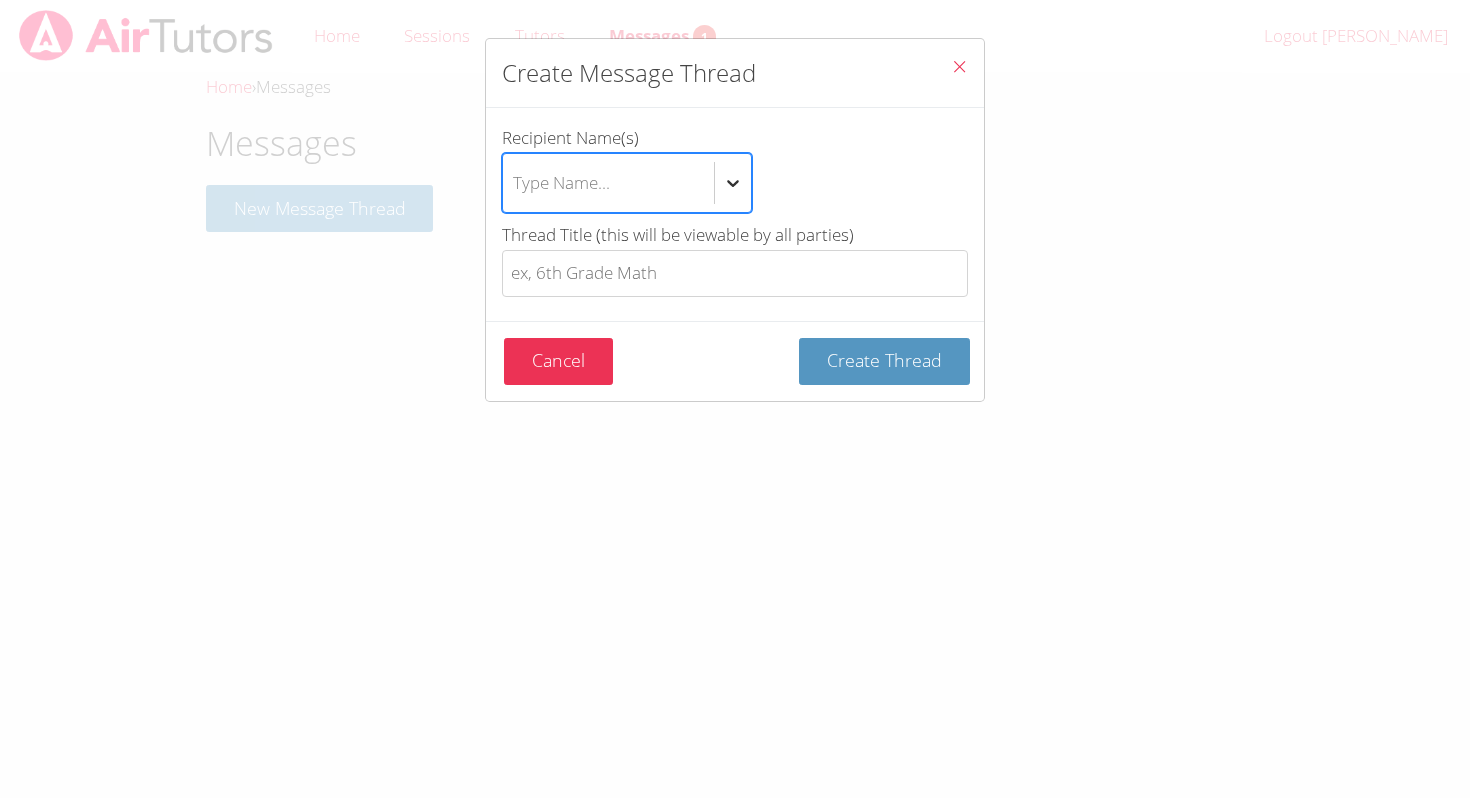 click 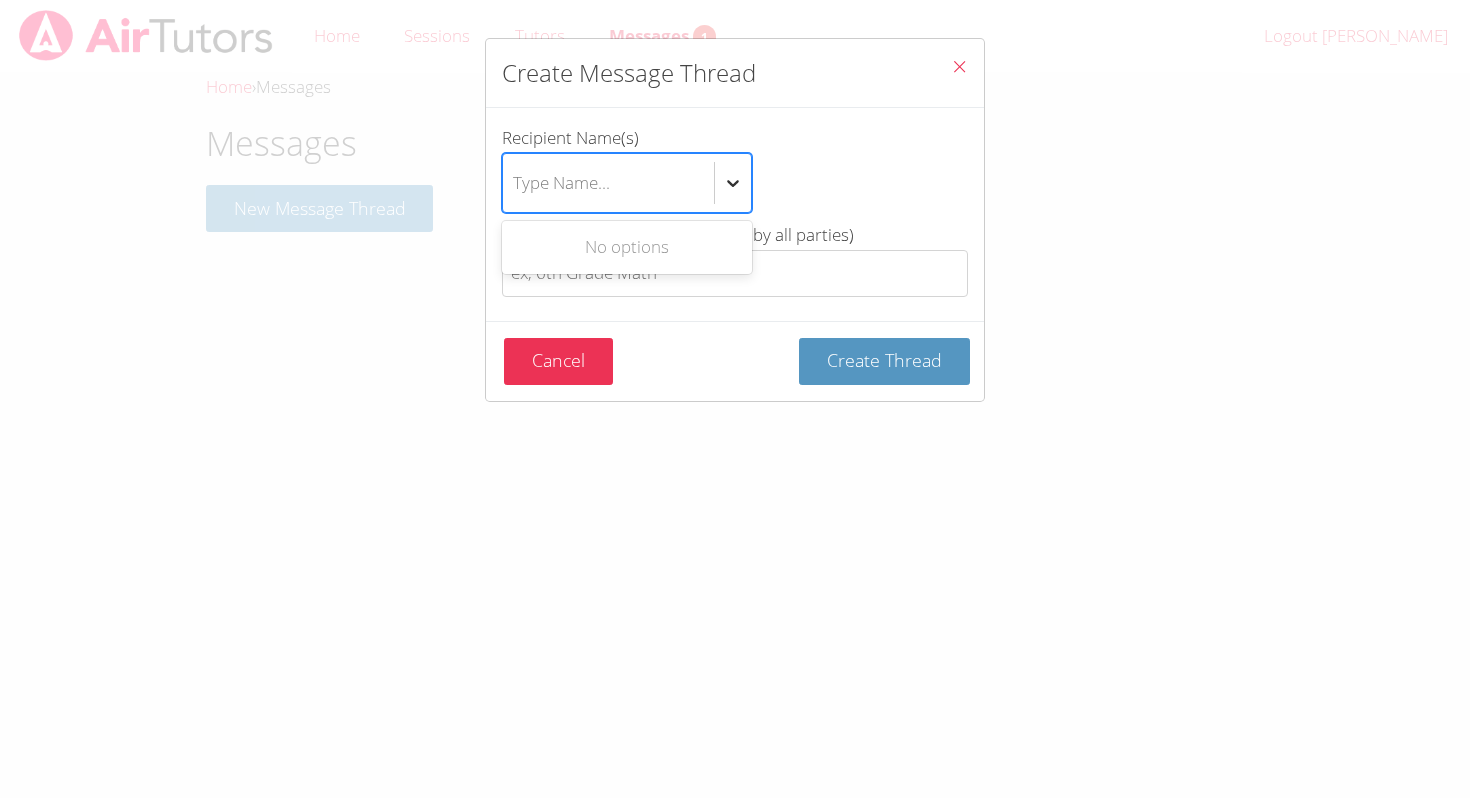 click 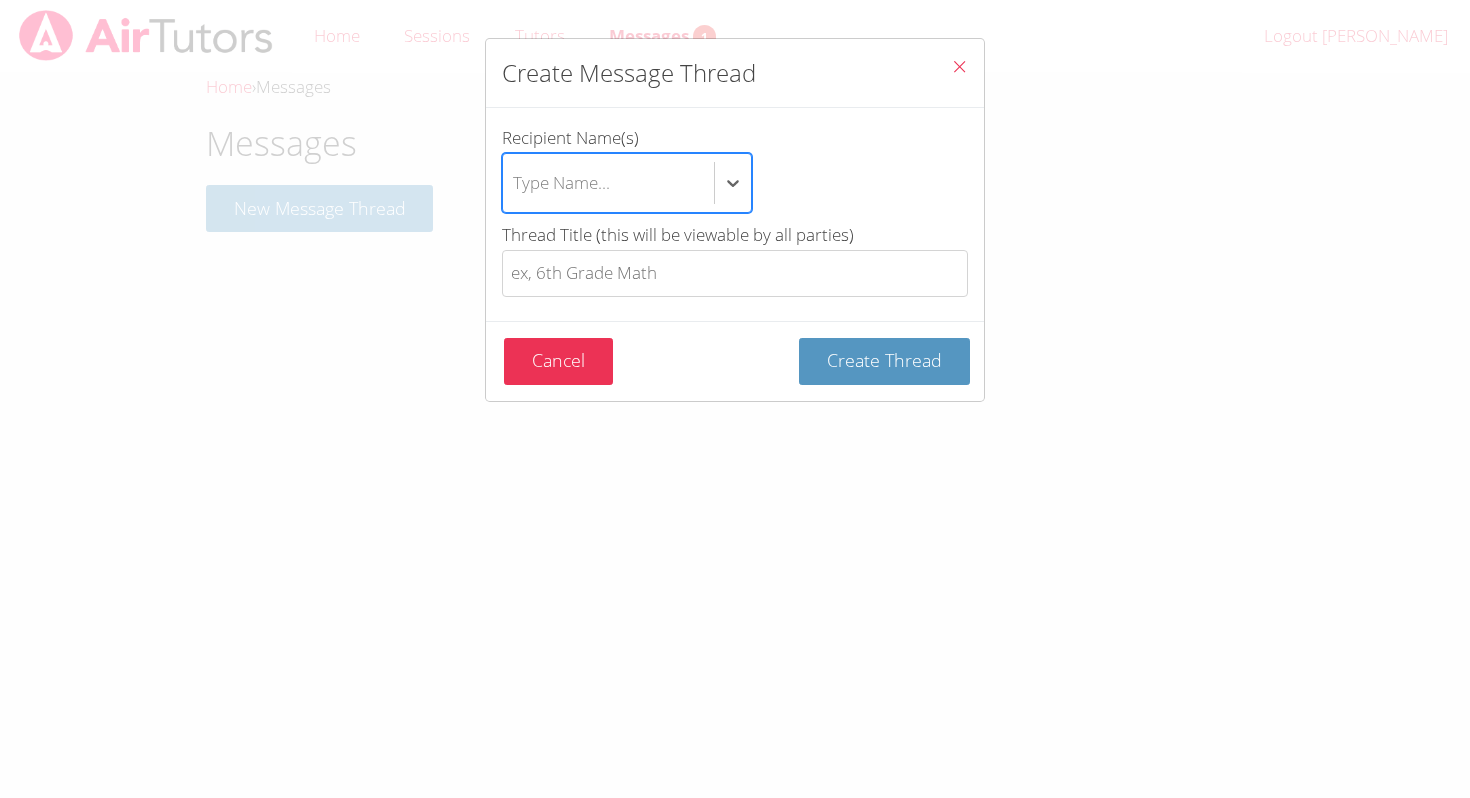 type on "g" 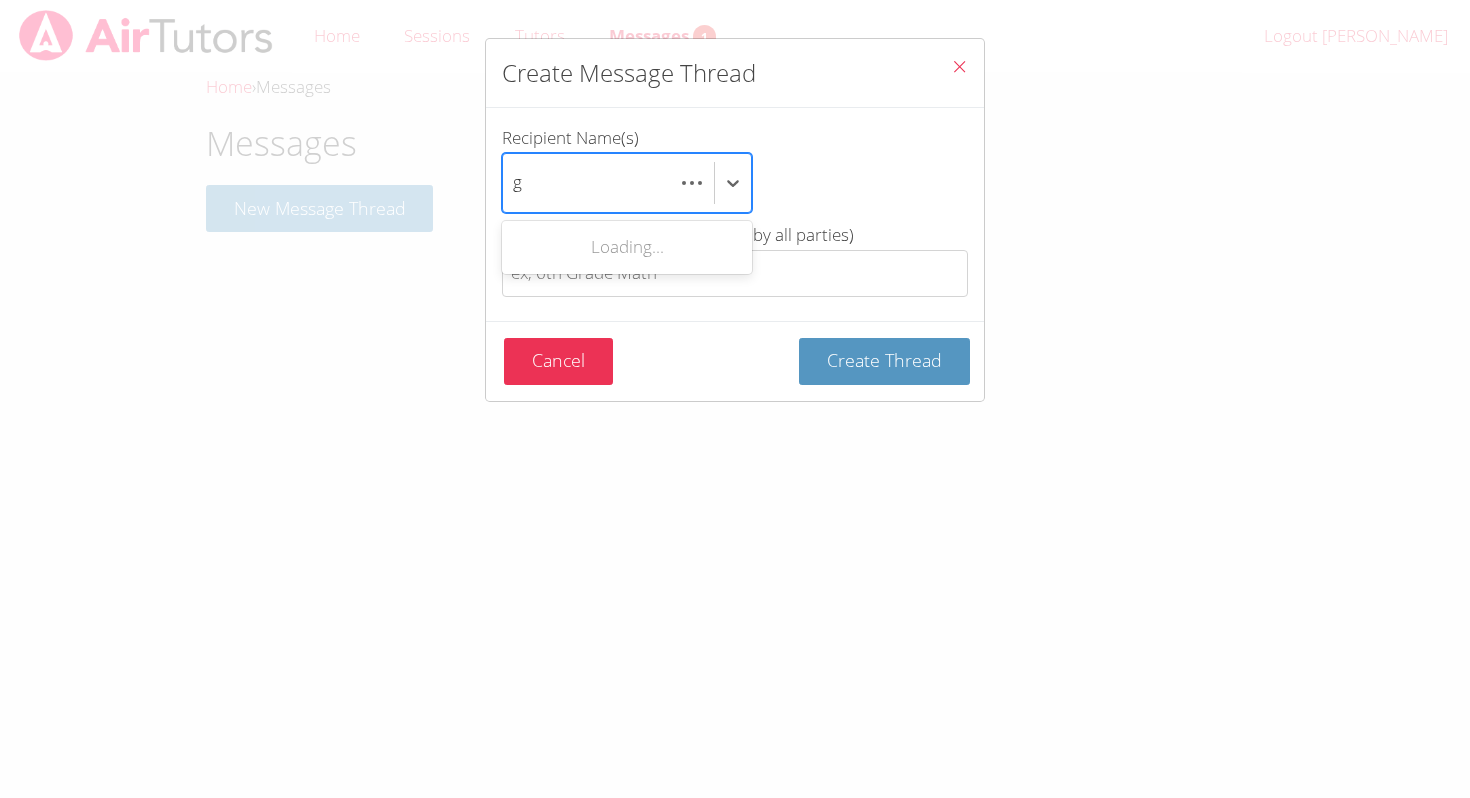 scroll, scrollTop: 0, scrollLeft: 0, axis: both 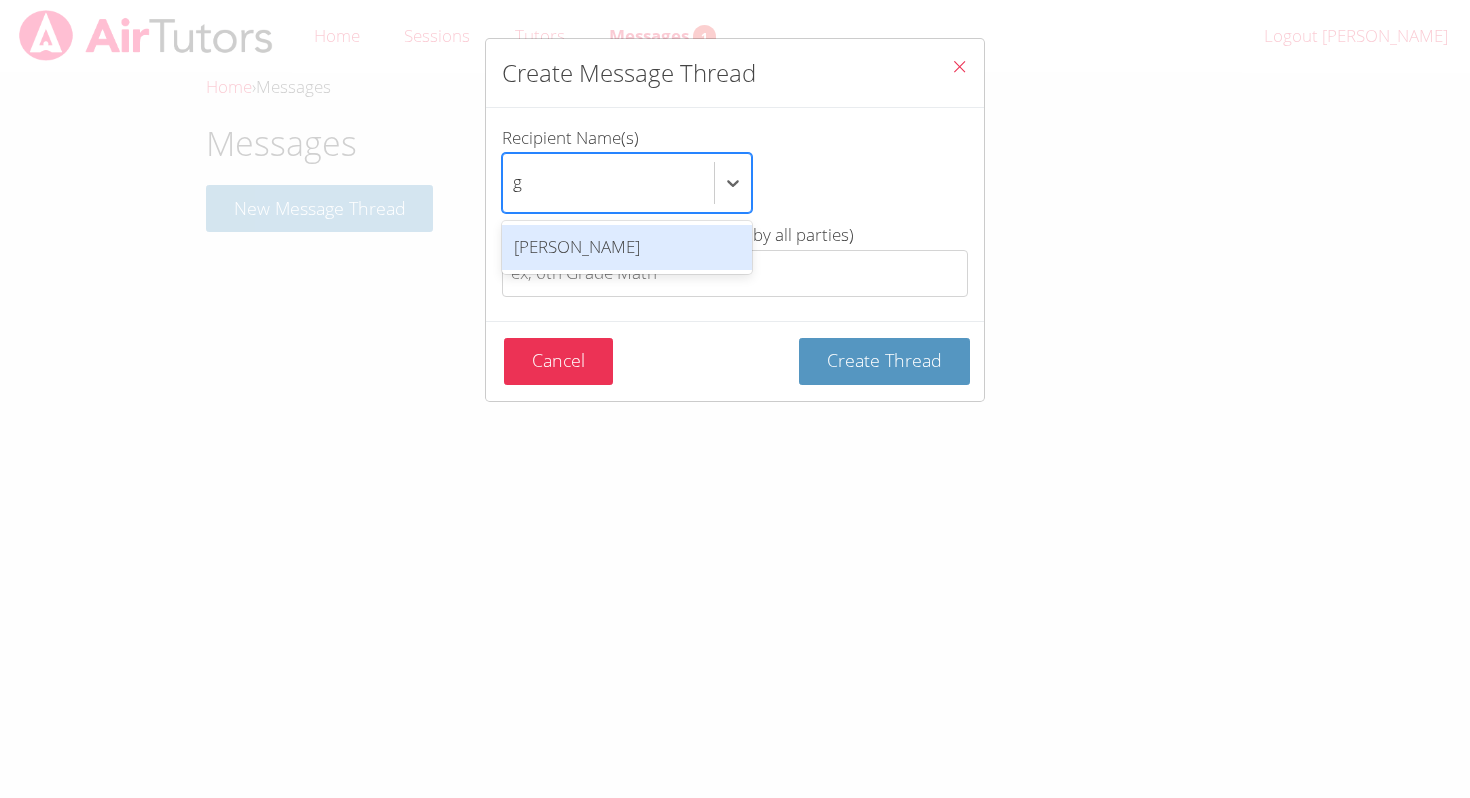 click on "[PERSON_NAME]" at bounding box center (627, 247) 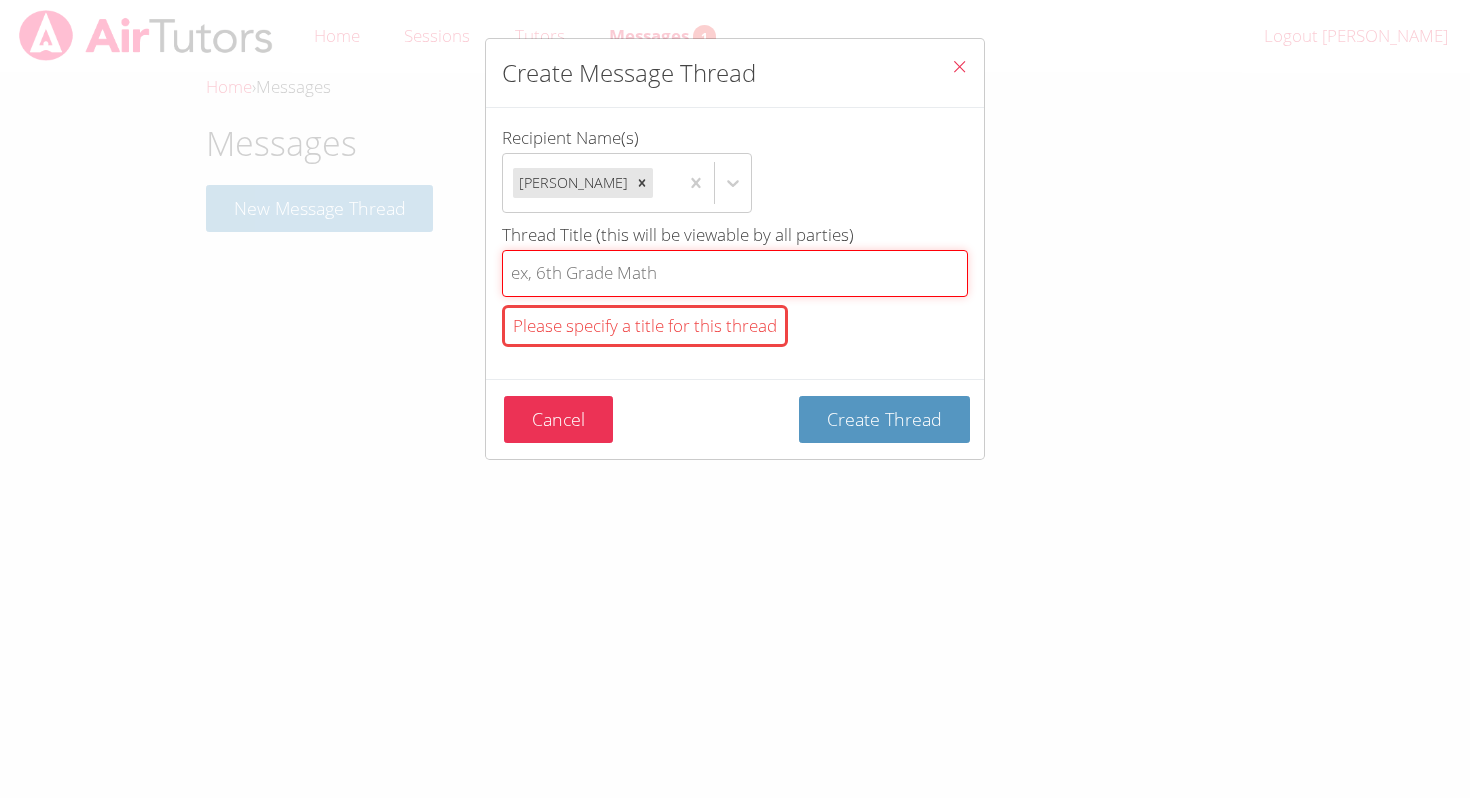 click on "Thread Title (this will be viewable by all parties) Please specify a title for this thread" at bounding box center (735, 273) 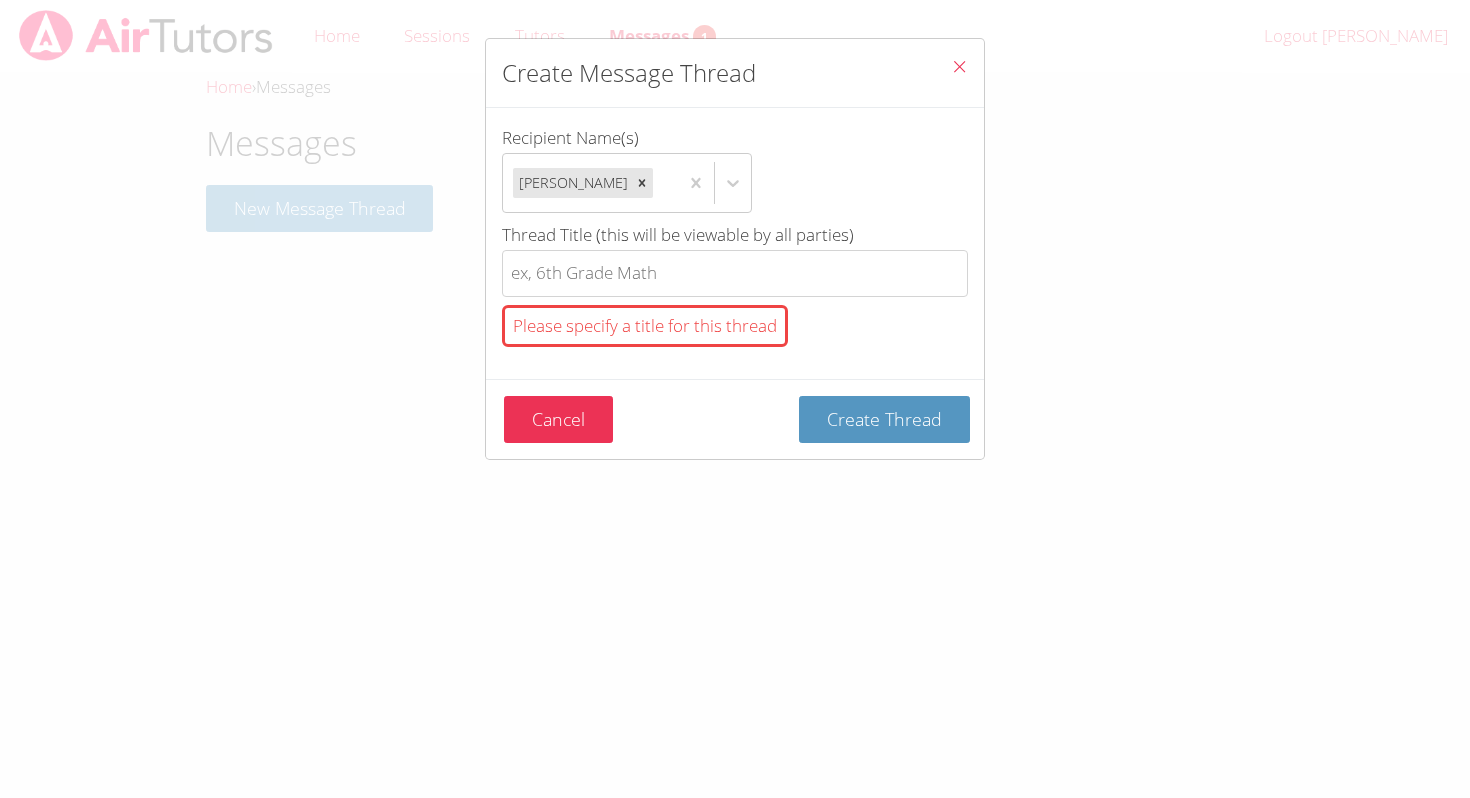 click on "Please specify a title for this thread" at bounding box center [645, 326] 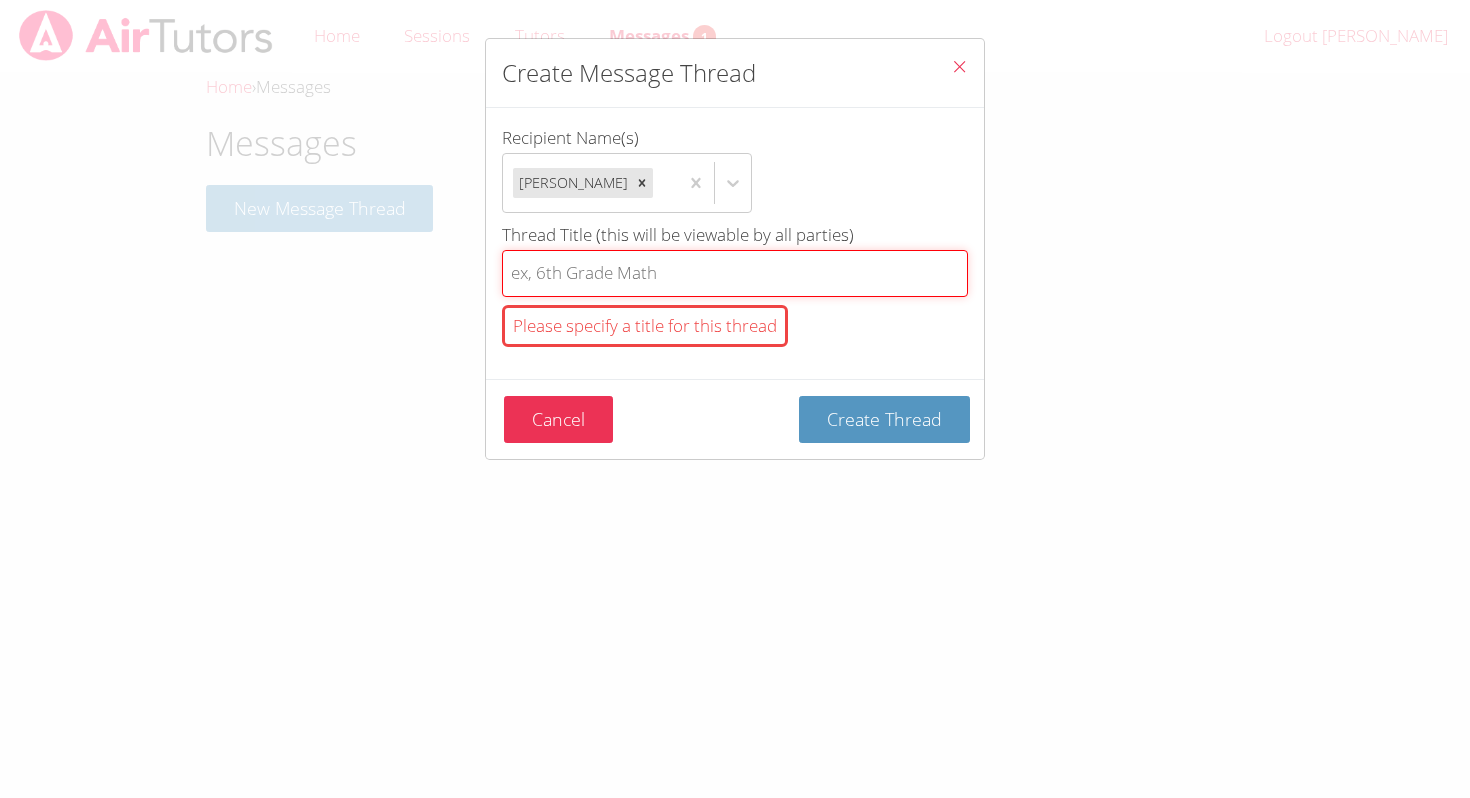 click on "Create Thread" at bounding box center [884, 419] 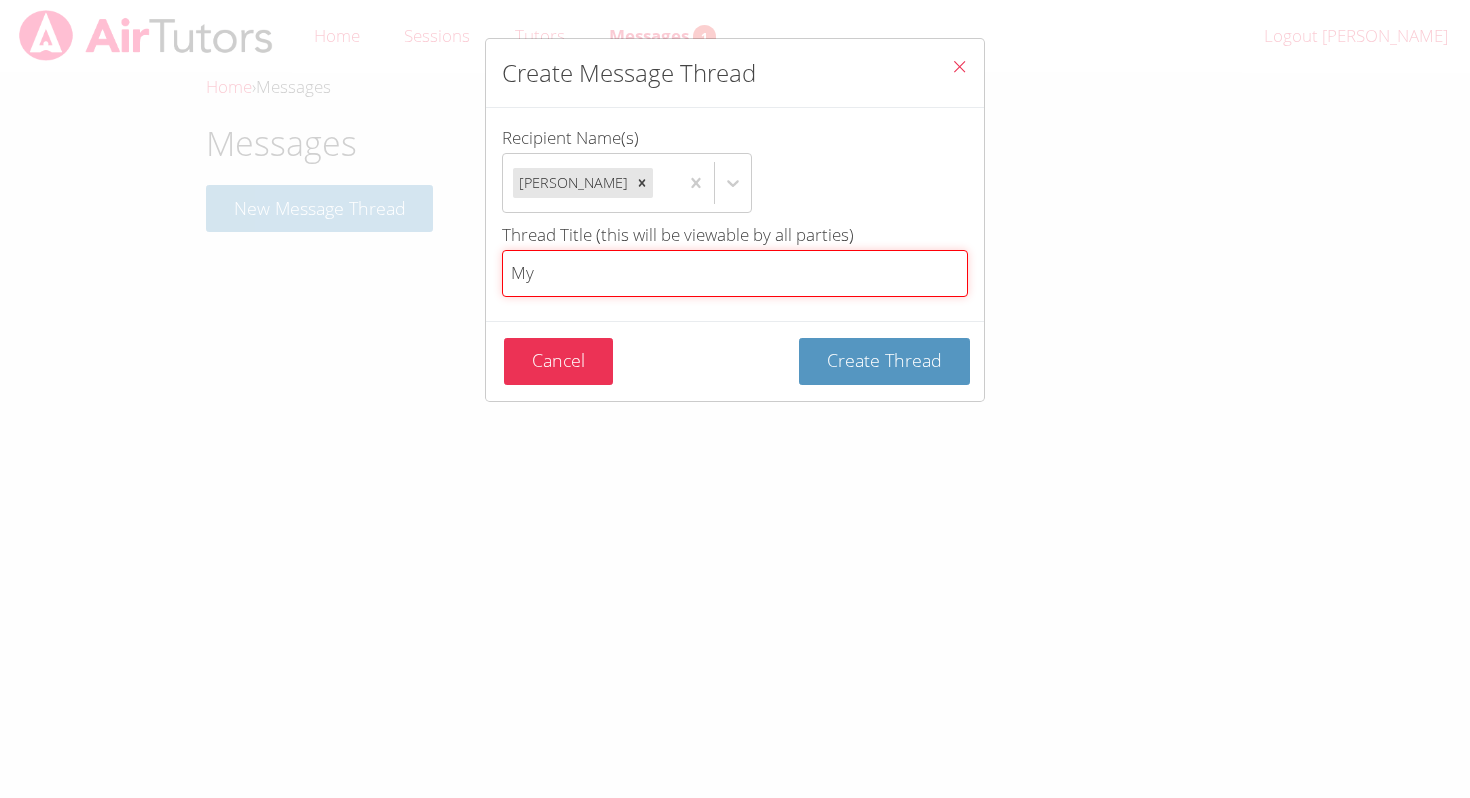 type on "M" 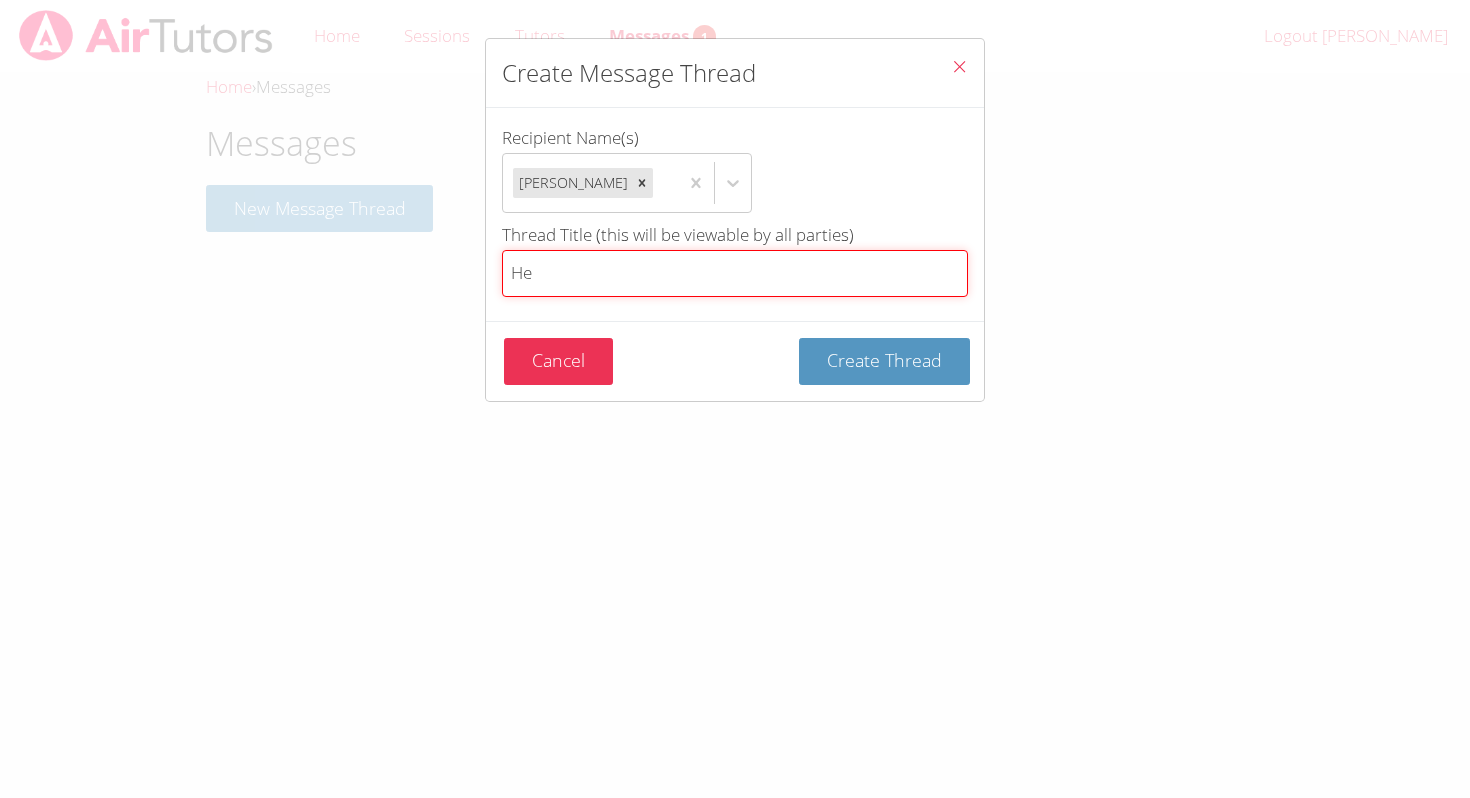 type on "H" 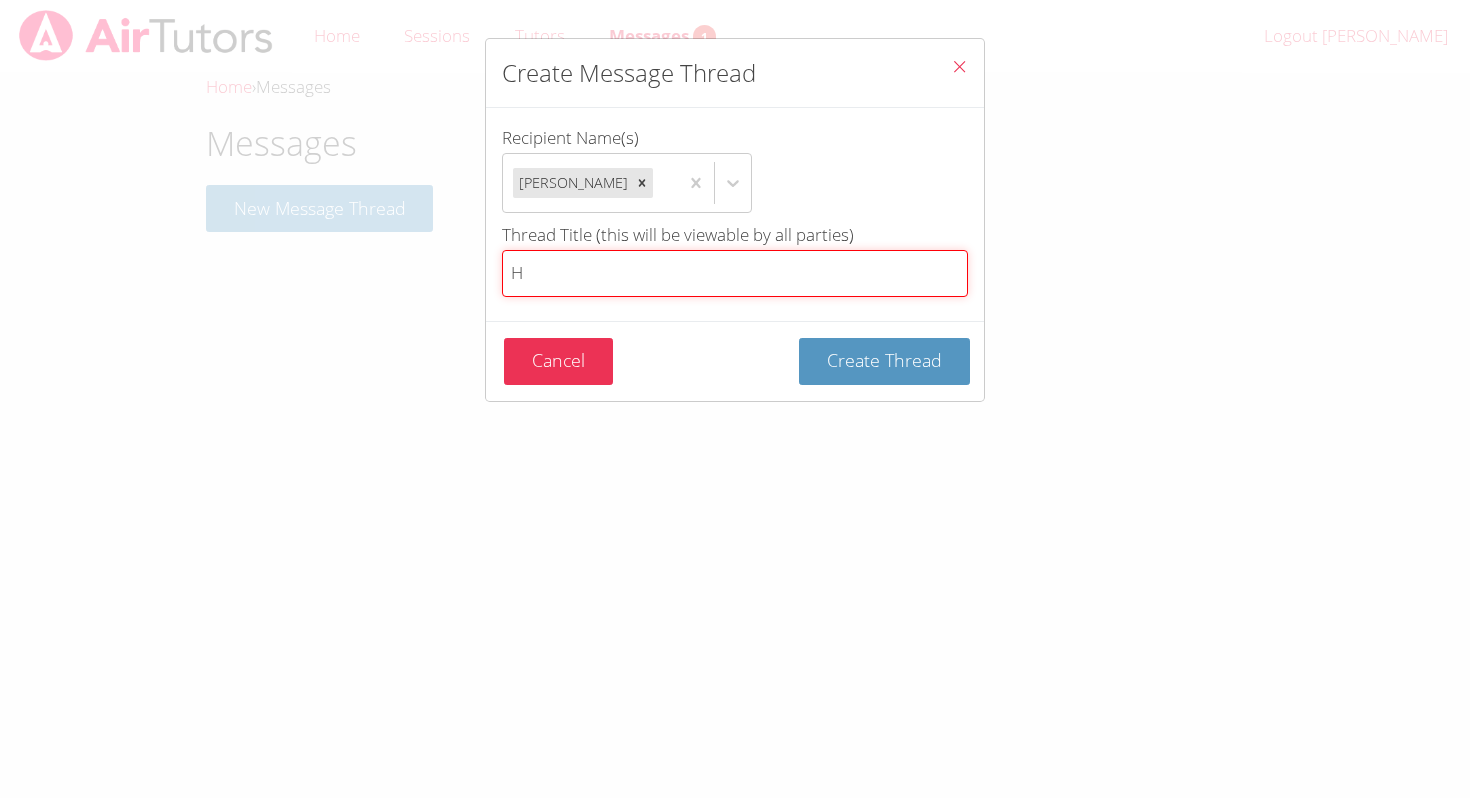 type 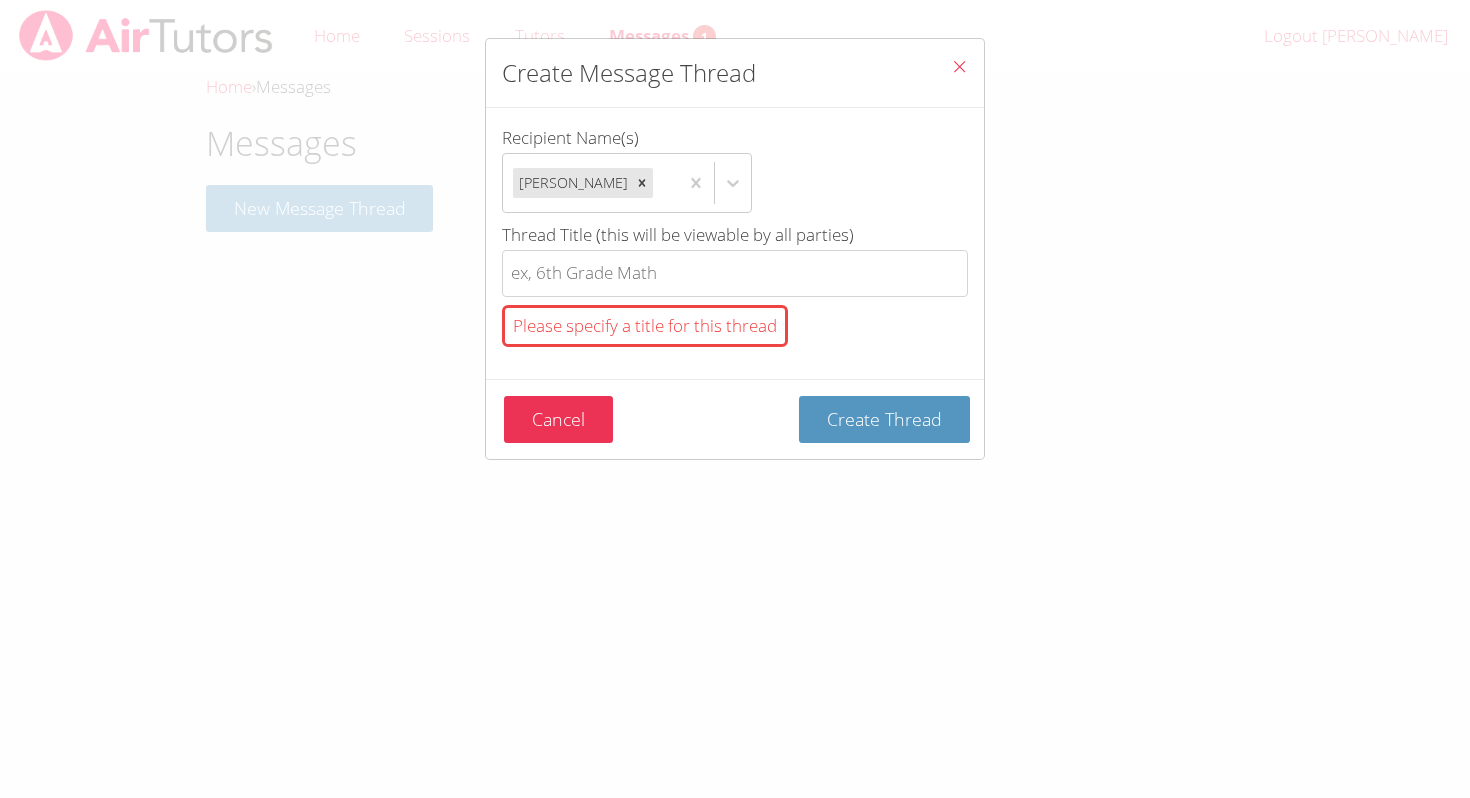 click at bounding box center [959, 66] 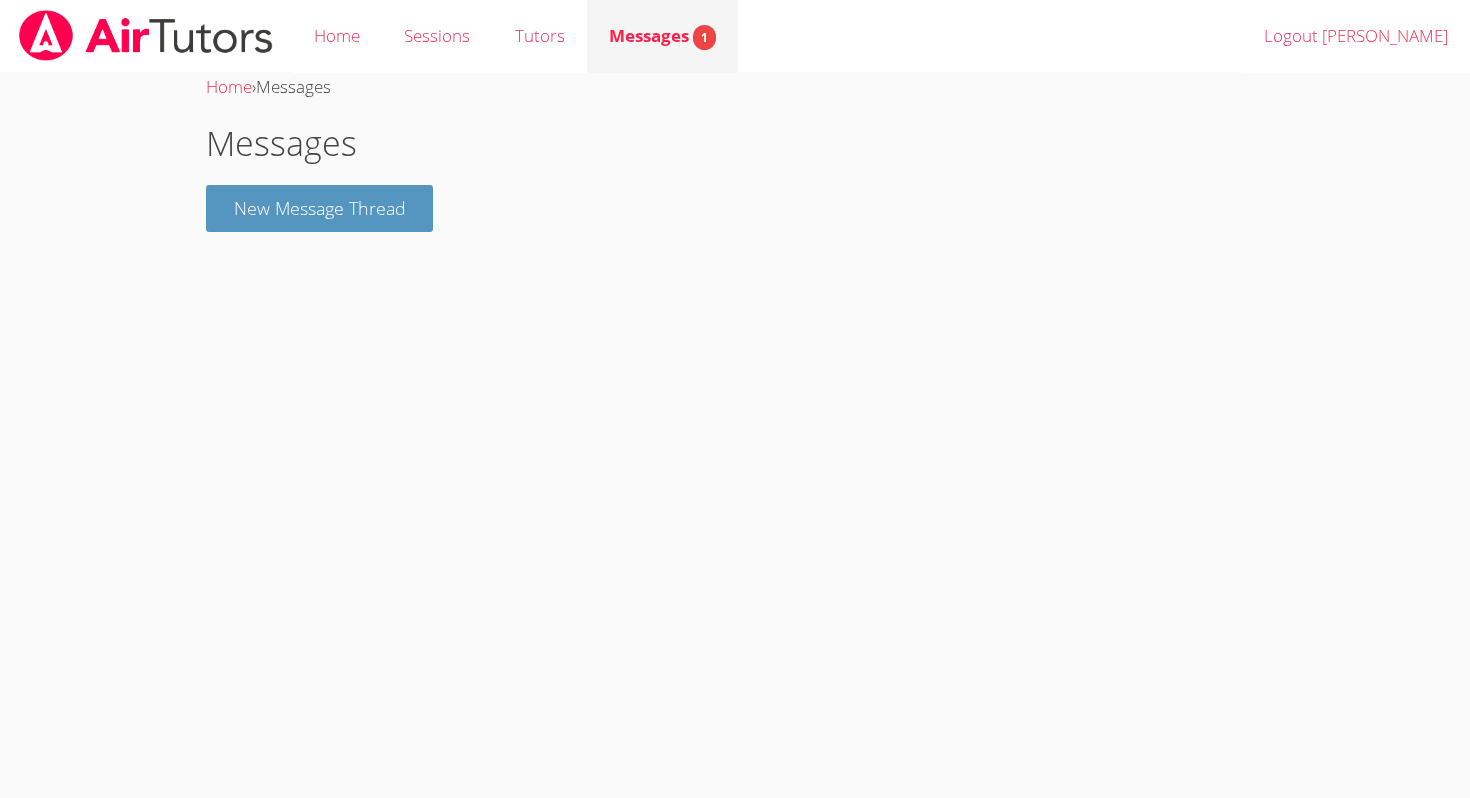 click on "Messages 1" at bounding box center (662, 36) 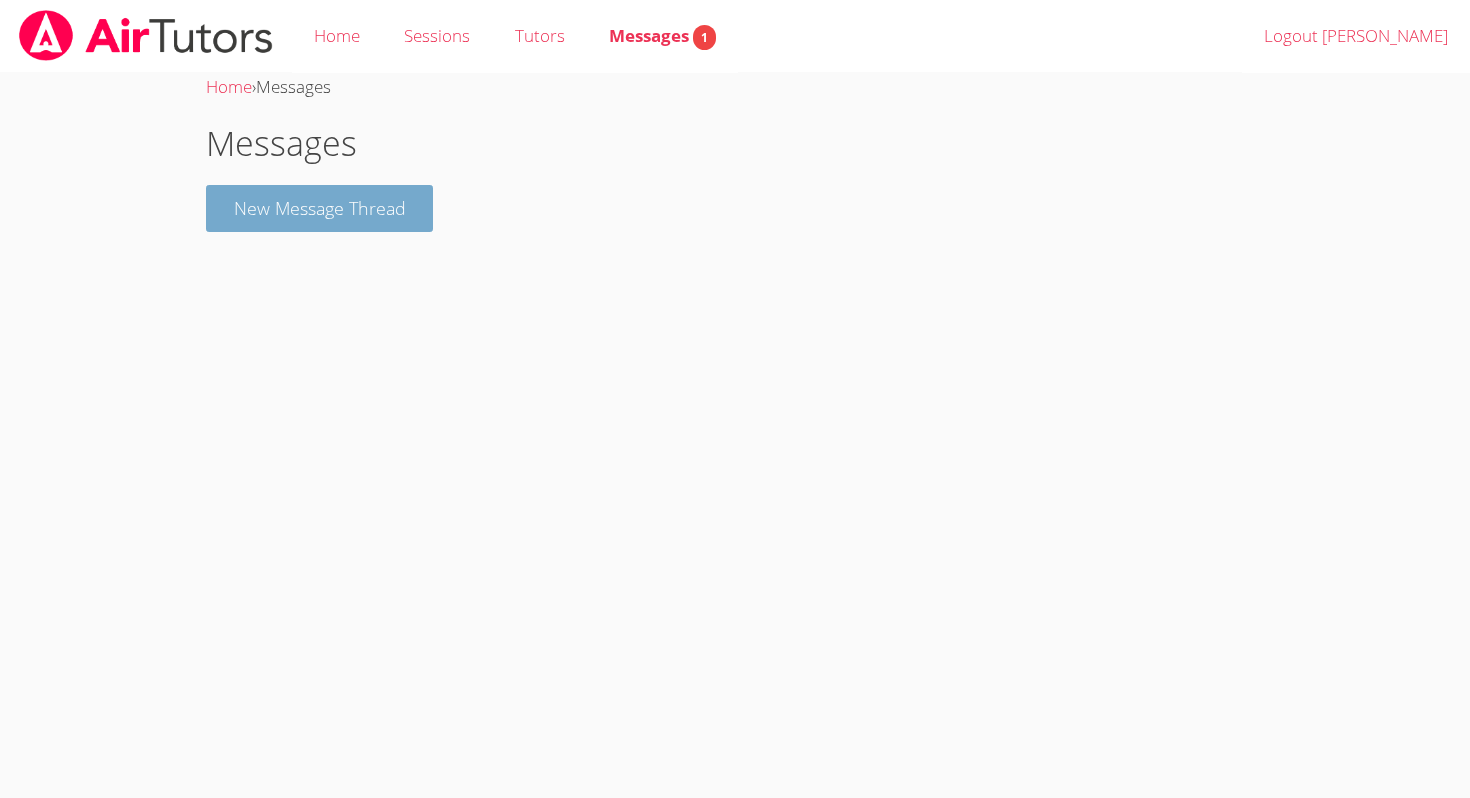 click on "New Message Thread" at bounding box center (320, 208) 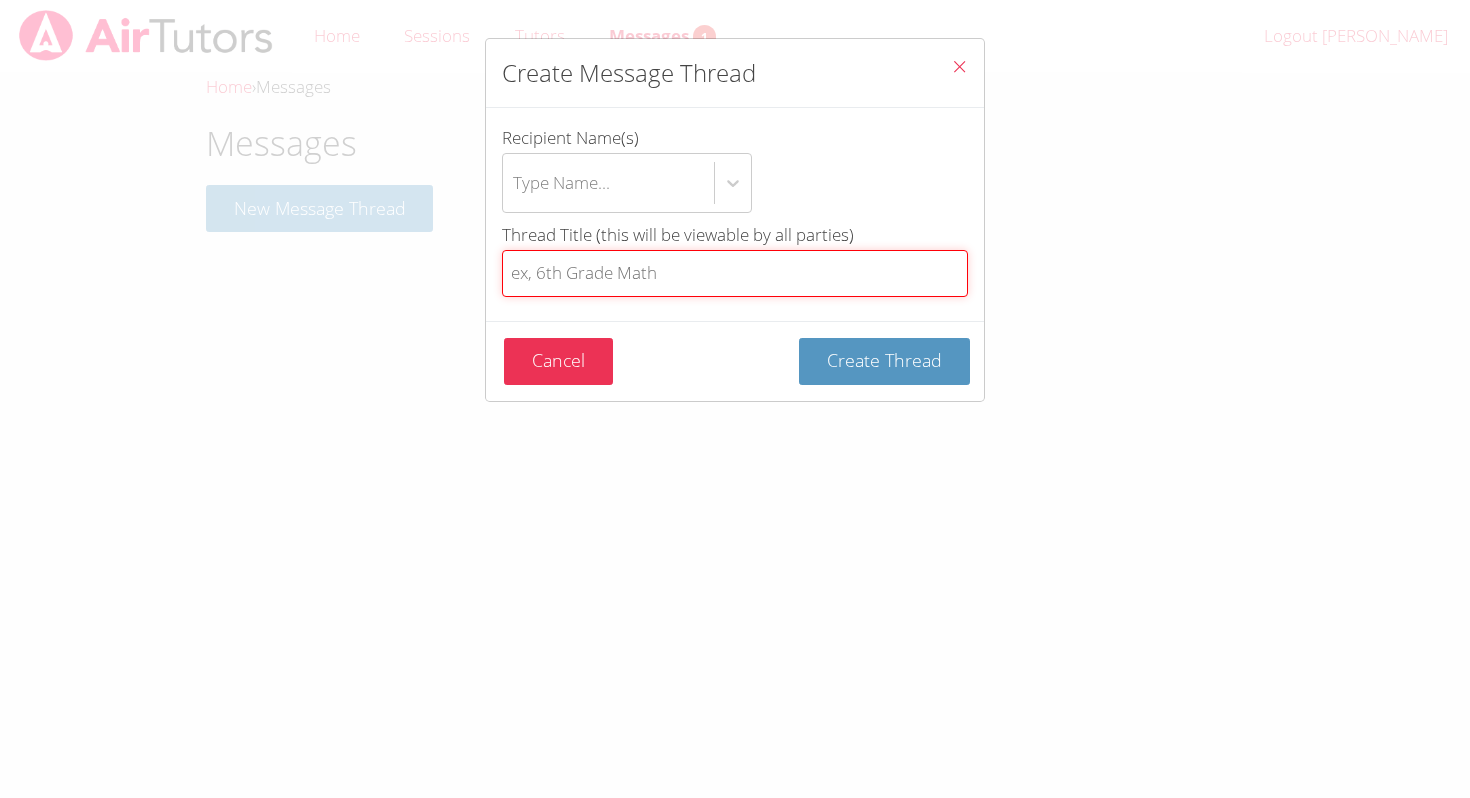 click on "Thread Title (this will be viewable by all parties)" at bounding box center (735, 273) 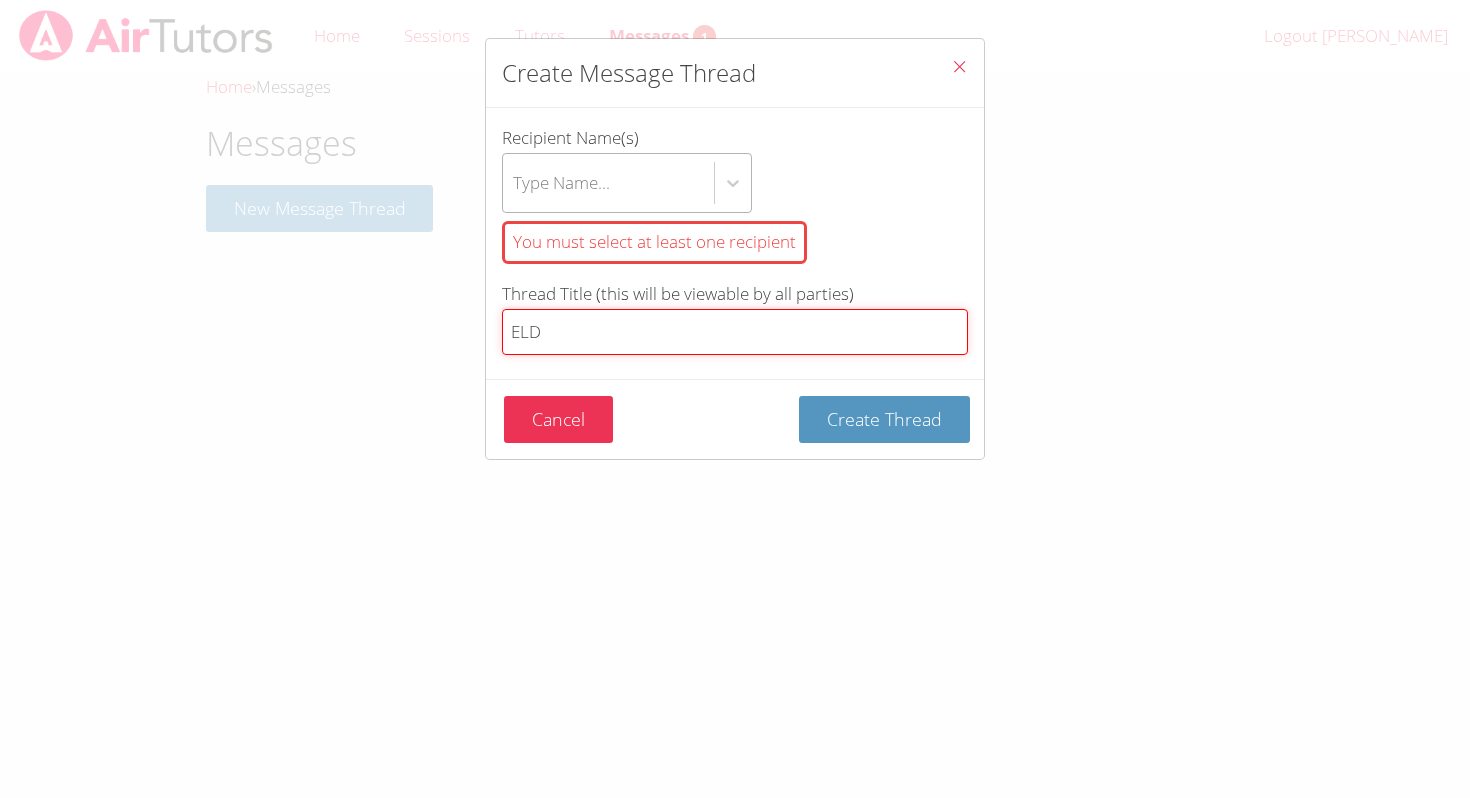 type on "ELD" 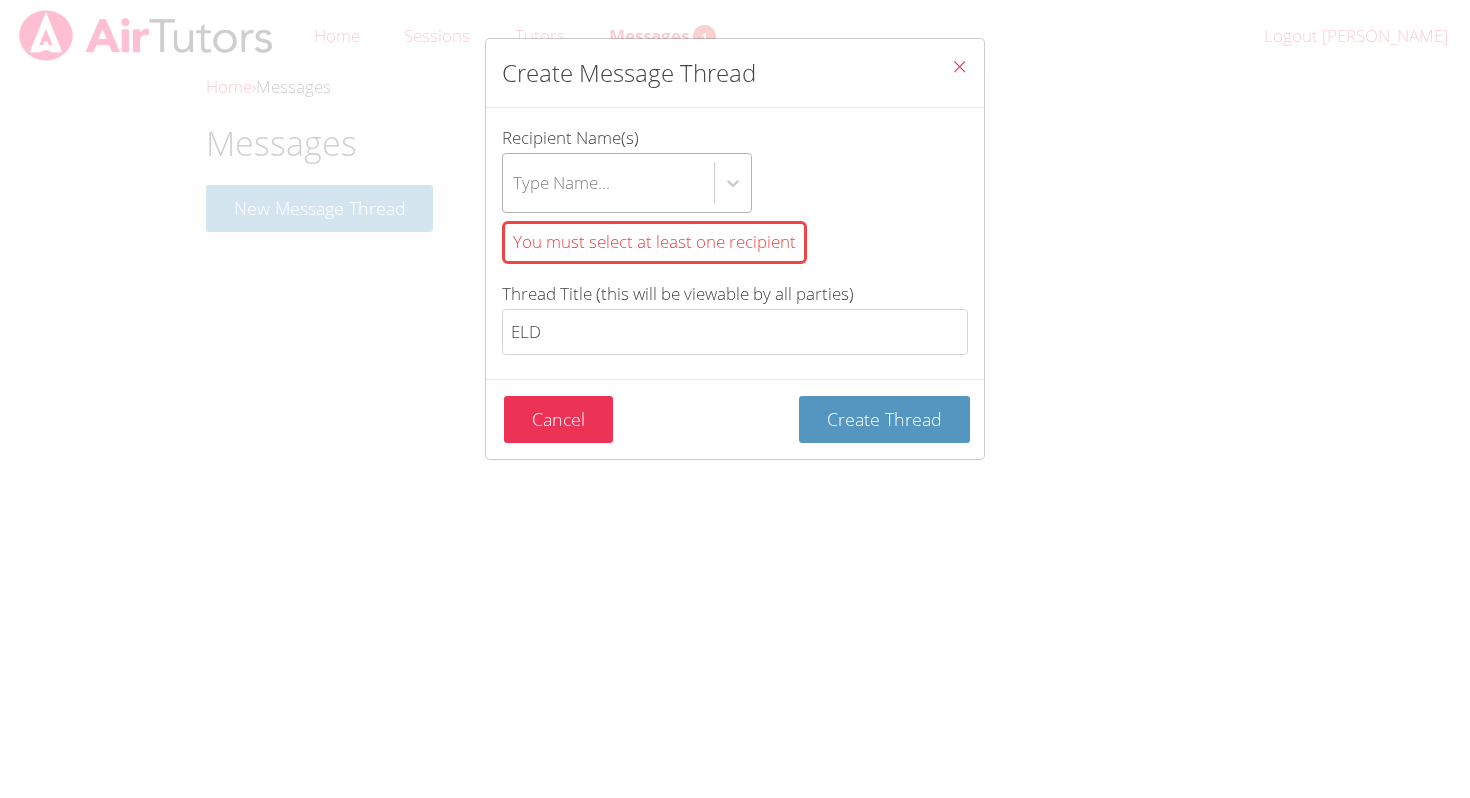 click on "Type Name..." at bounding box center [561, 182] 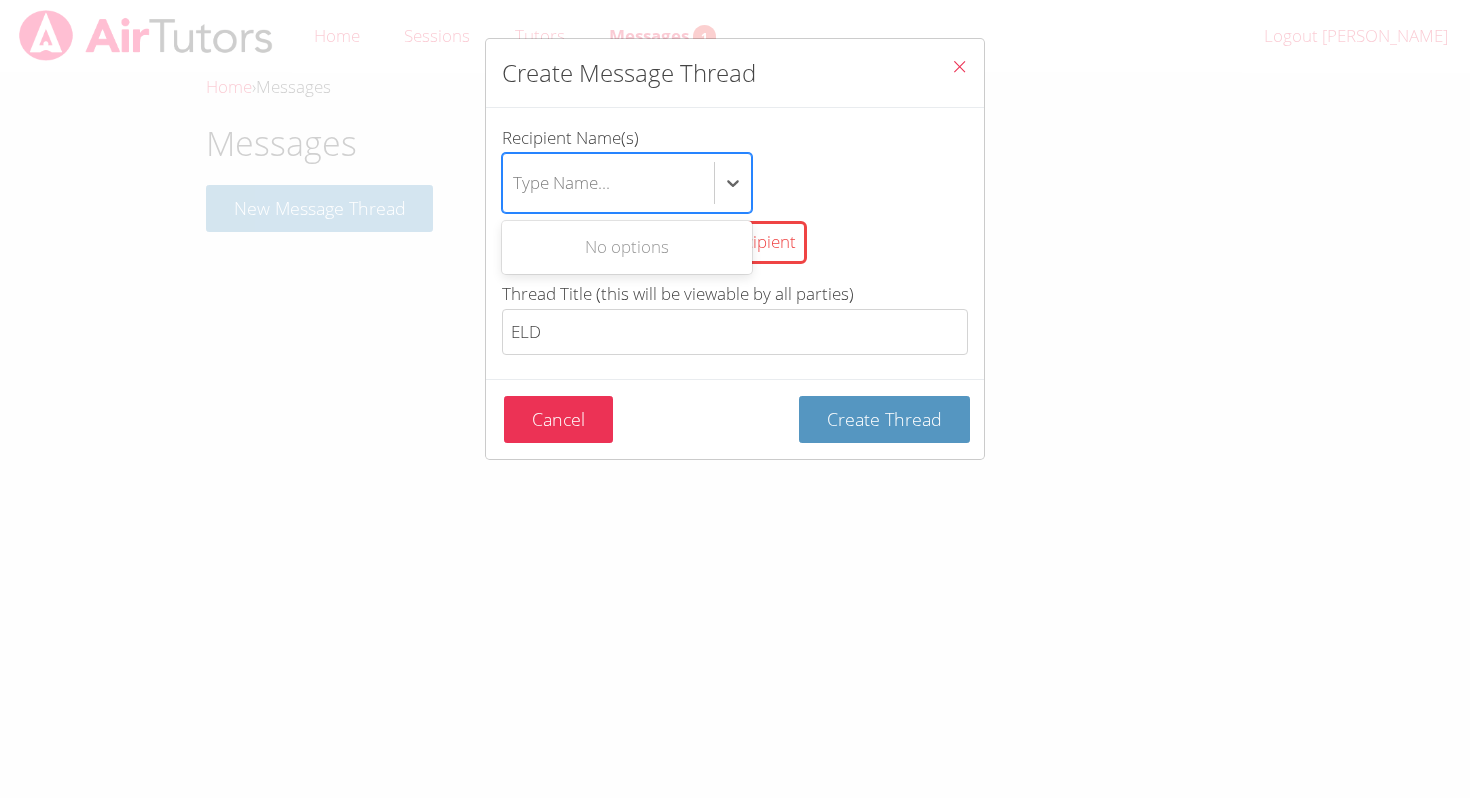 type on "g" 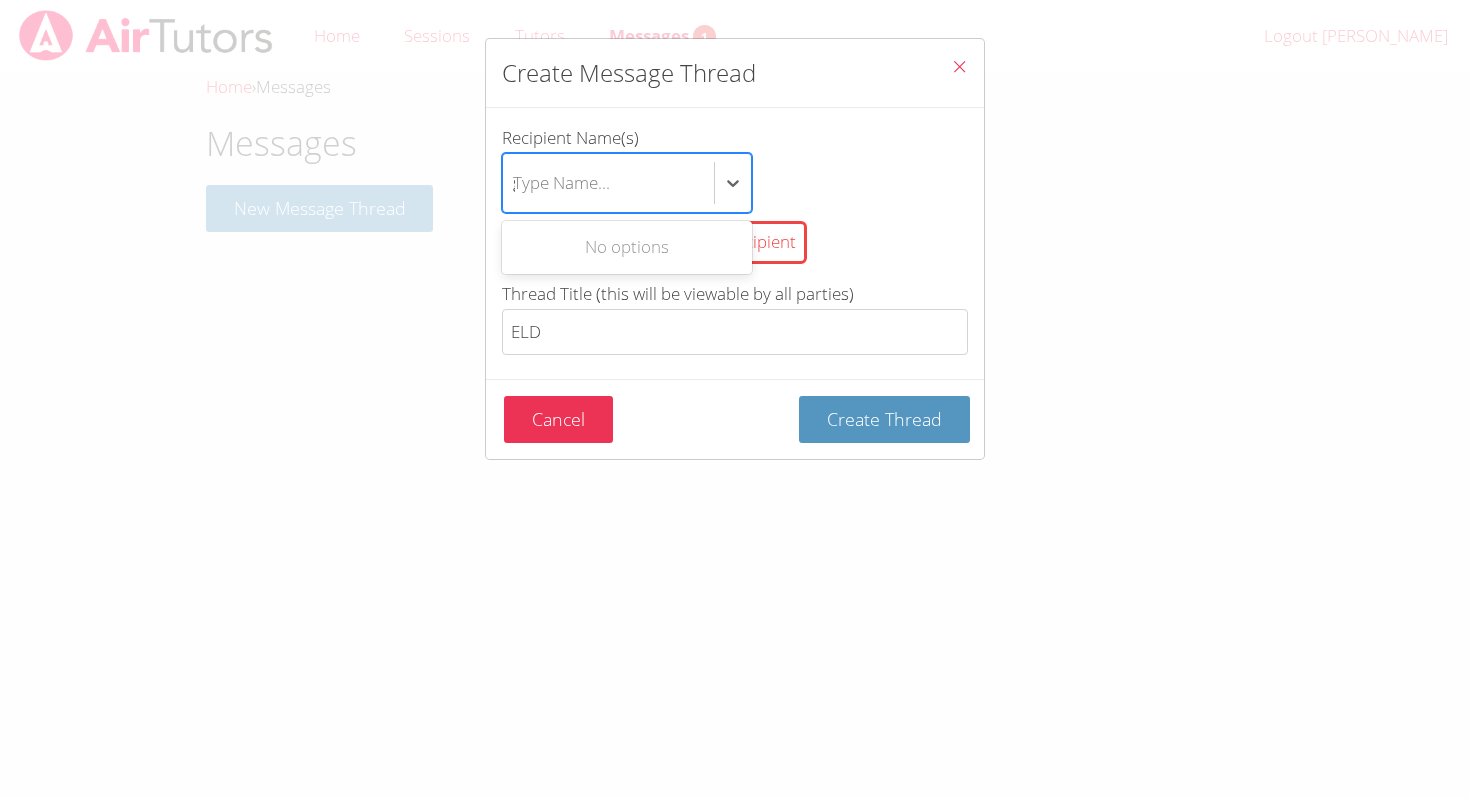 scroll, scrollTop: 0, scrollLeft: 0, axis: both 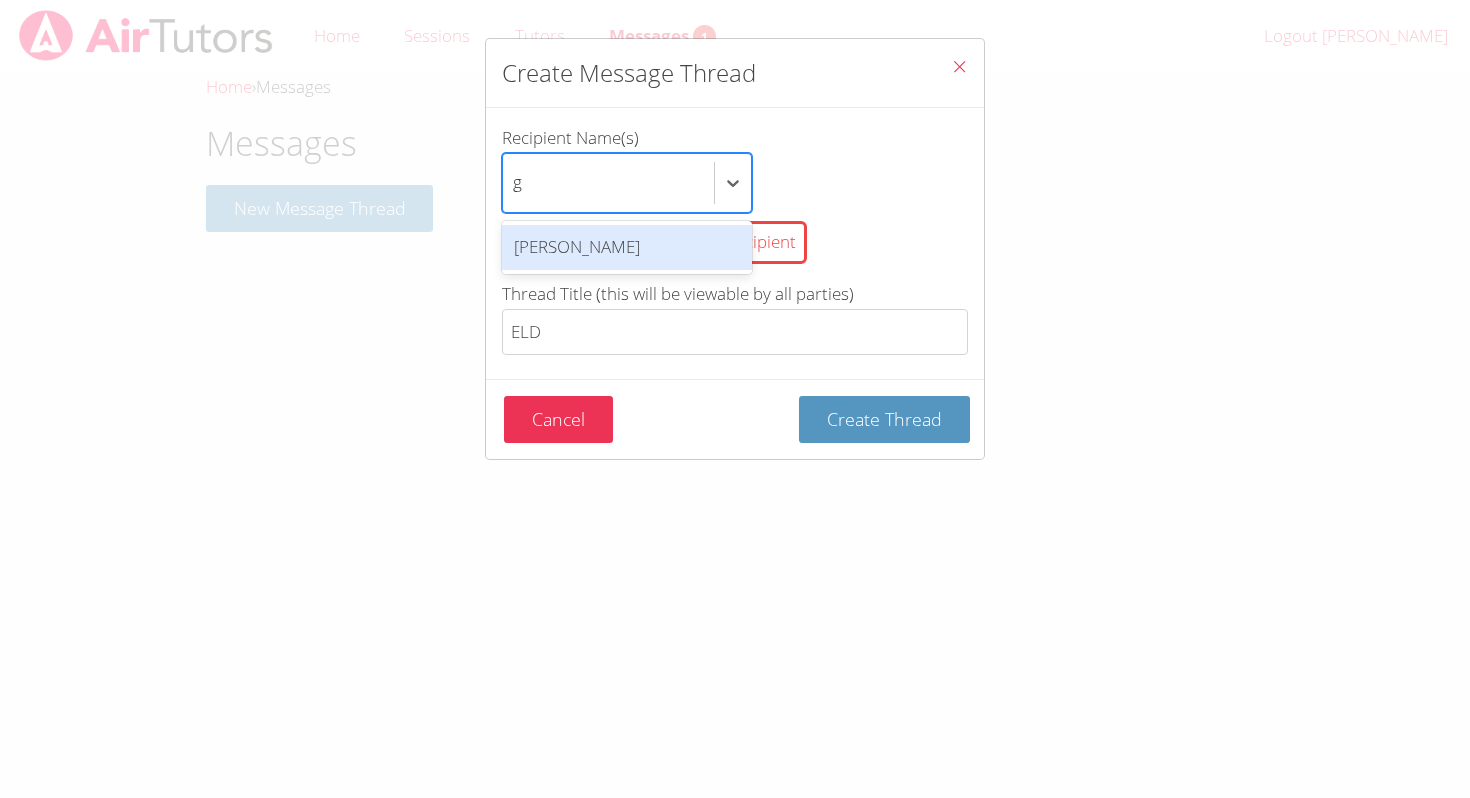click on "[PERSON_NAME]" at bounding box center (627, 247) 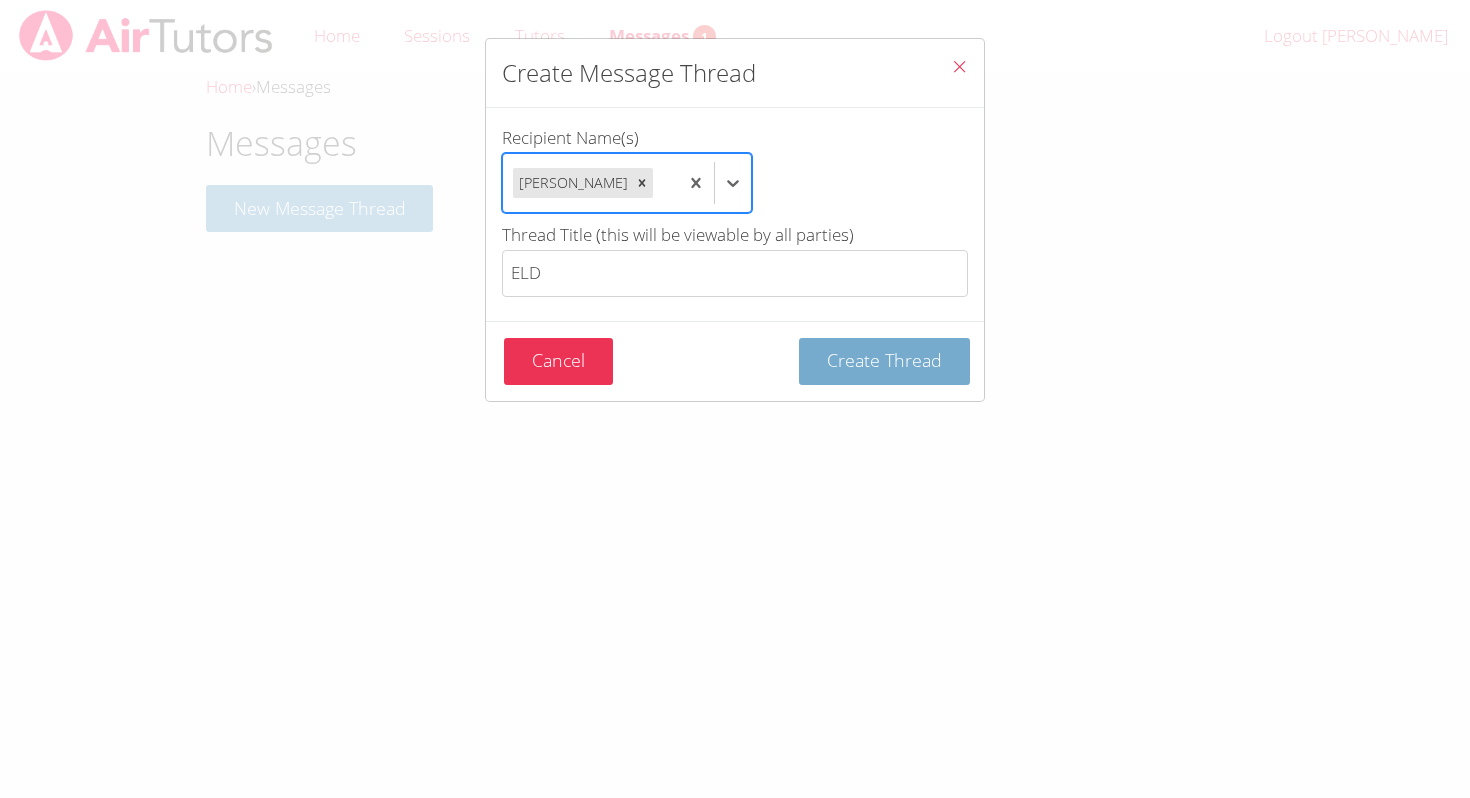 click on "Create Thread" at bounding box center [884, 360] 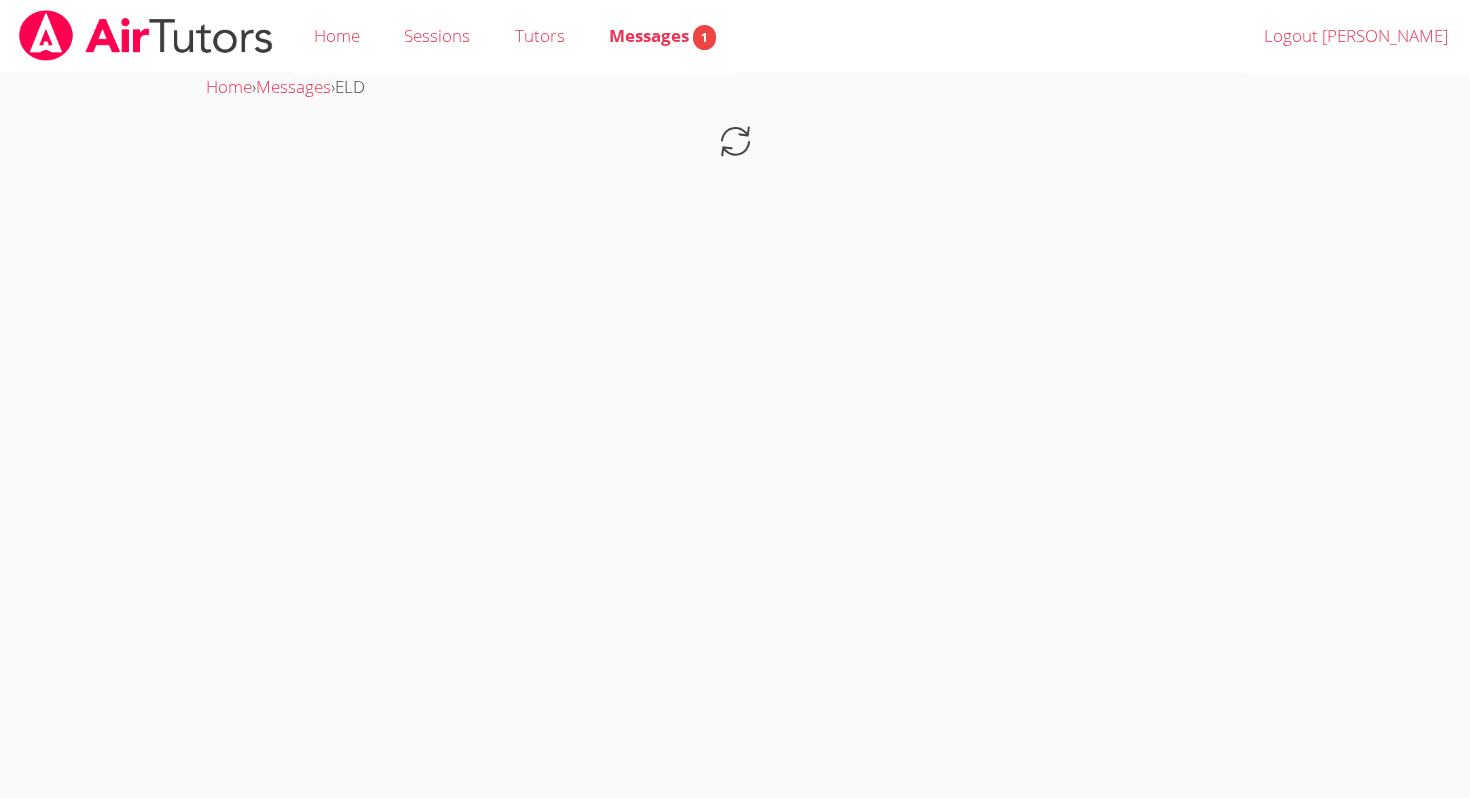 scroll, scrollTop: 0, scrollLeft: 0, axis: both 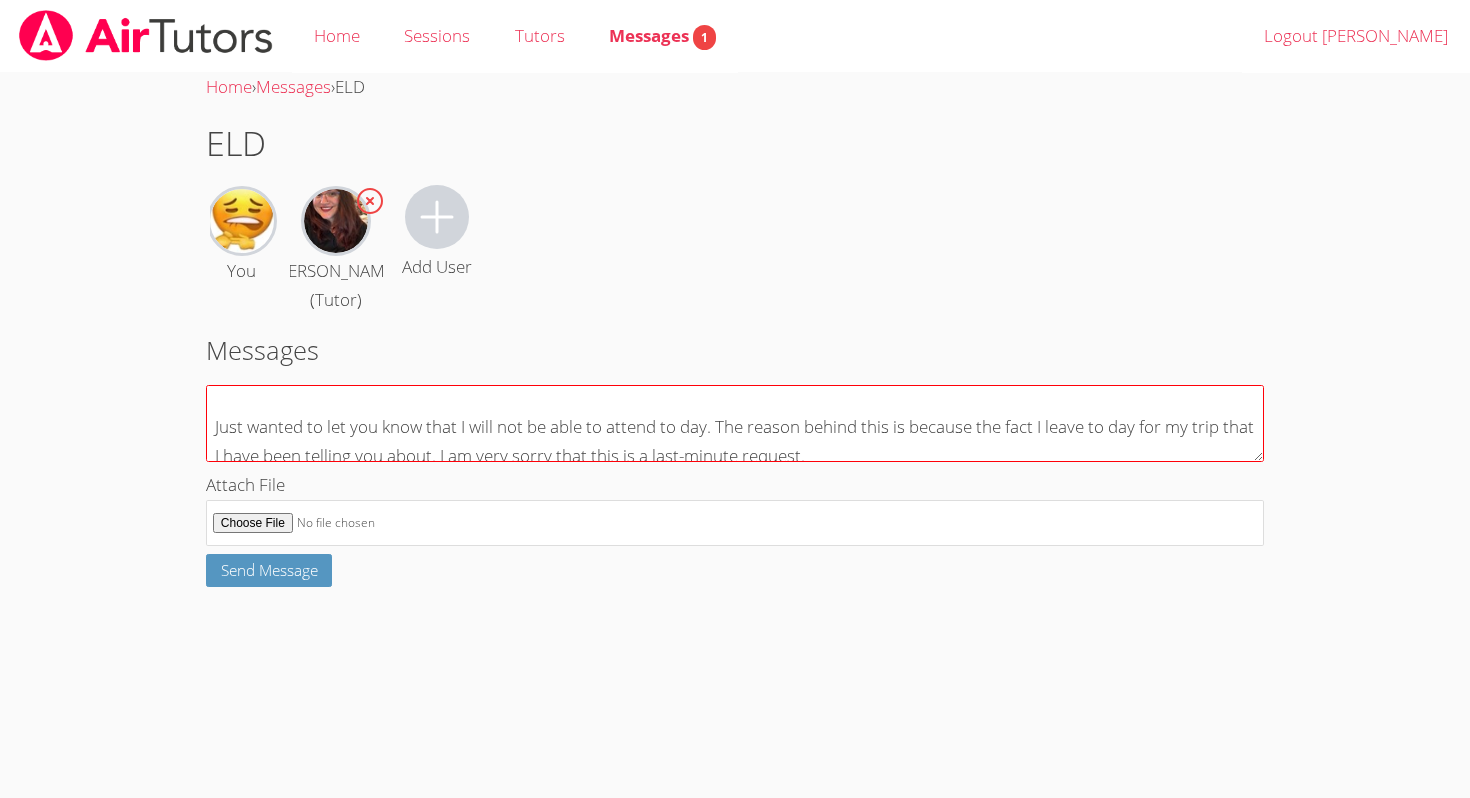 click on "Hey Ms.G
Just wanted to let you know that I will not be able to attend to day. The reason behind this is because the fact I leave to day for my trip that I have been telling you about. I am very sorry that this is a last-minute request.
Hope you are doing well,
[PERSON_NAME]" at bounding box center (735, 423) 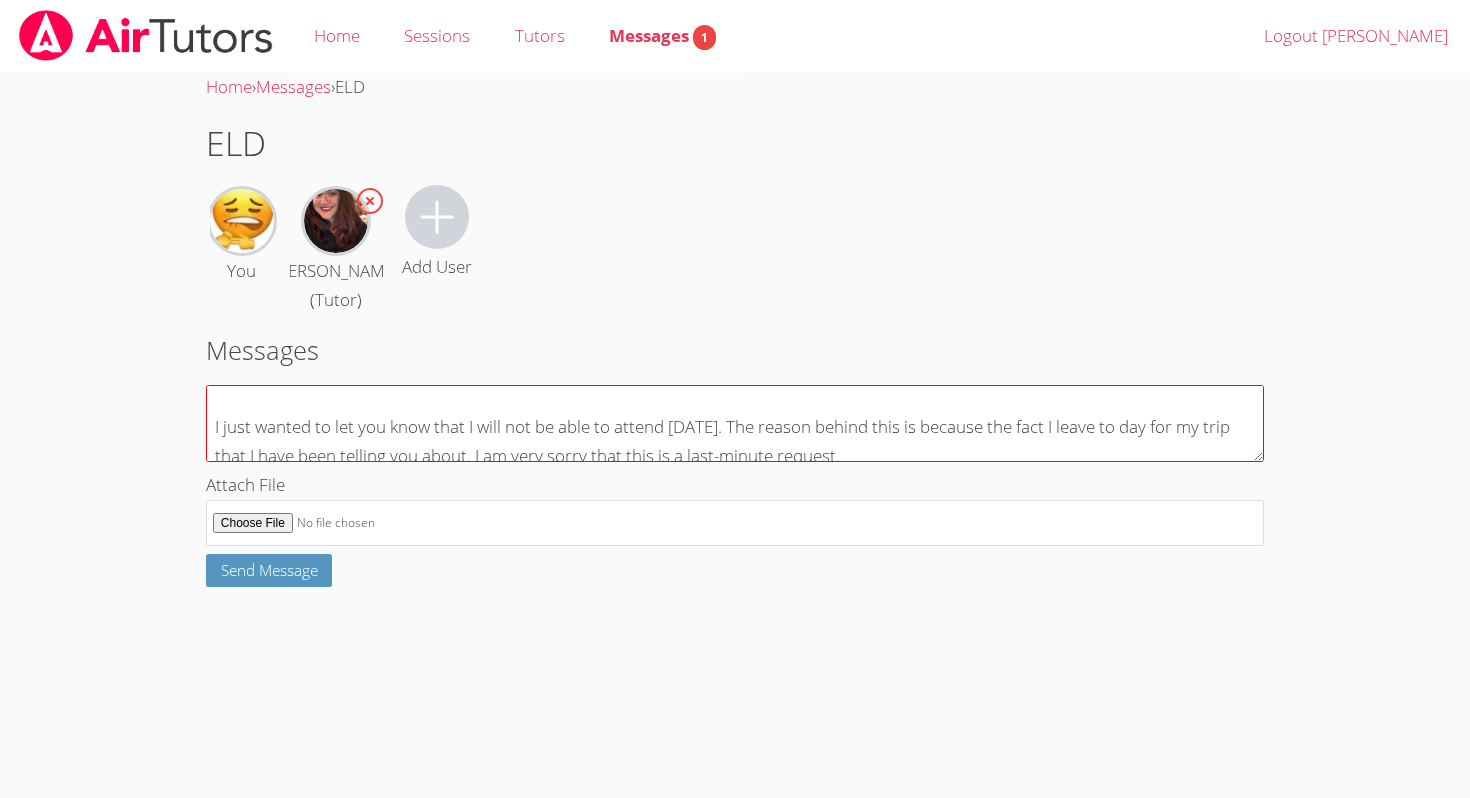 click on "Hey Ms.G
I just wanted to let you know that I will not be able to attend [DATE]. The reason behind this is because the fact I leave to day for my trip that I have been telling you about. I am very sorry that this is a last-minute request.
Hope you are doing well,
[PERSON_NAME]" at bounding box center (735, 423) 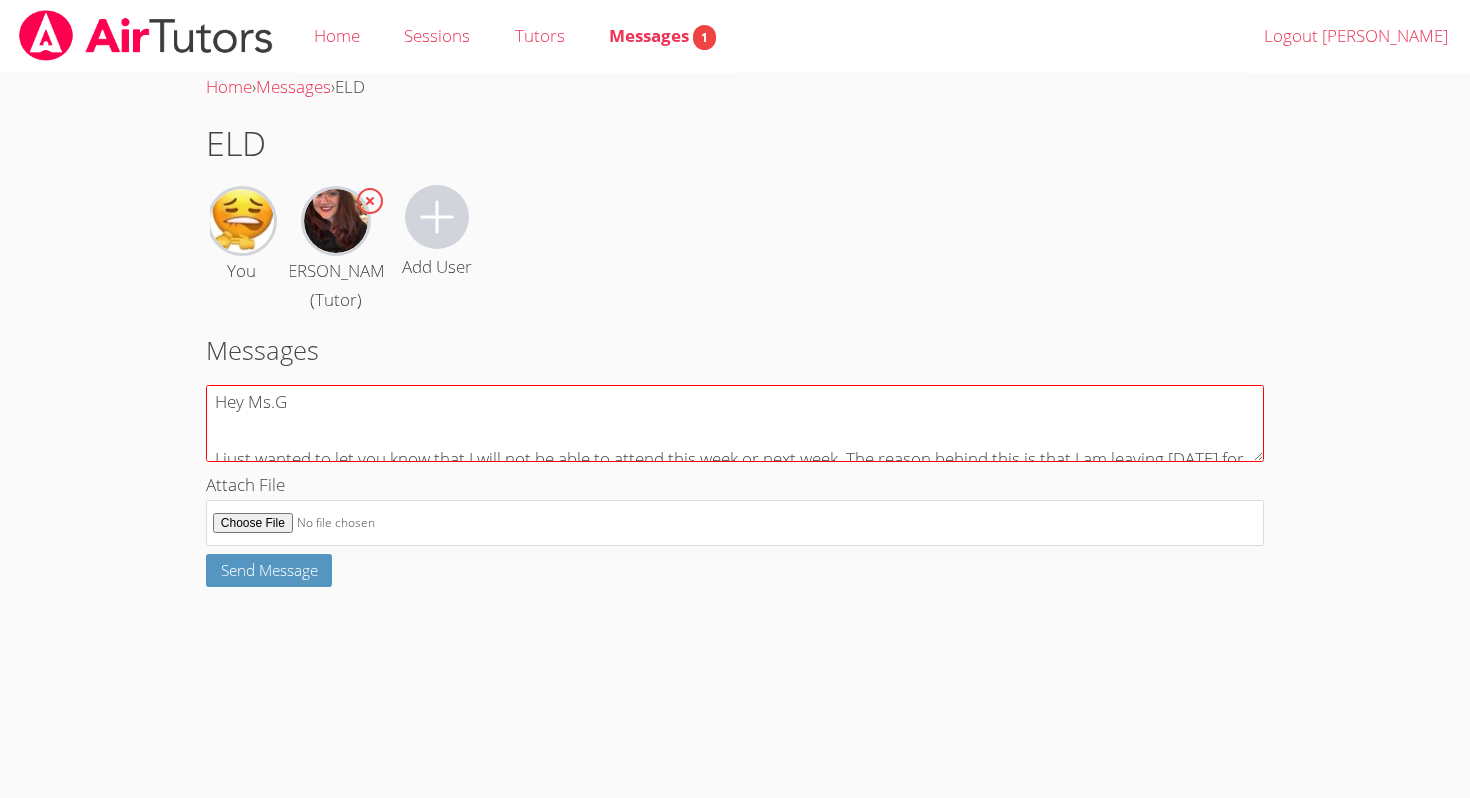 scroll, scrollTop: 0, scrollLeft: 0, axis: both 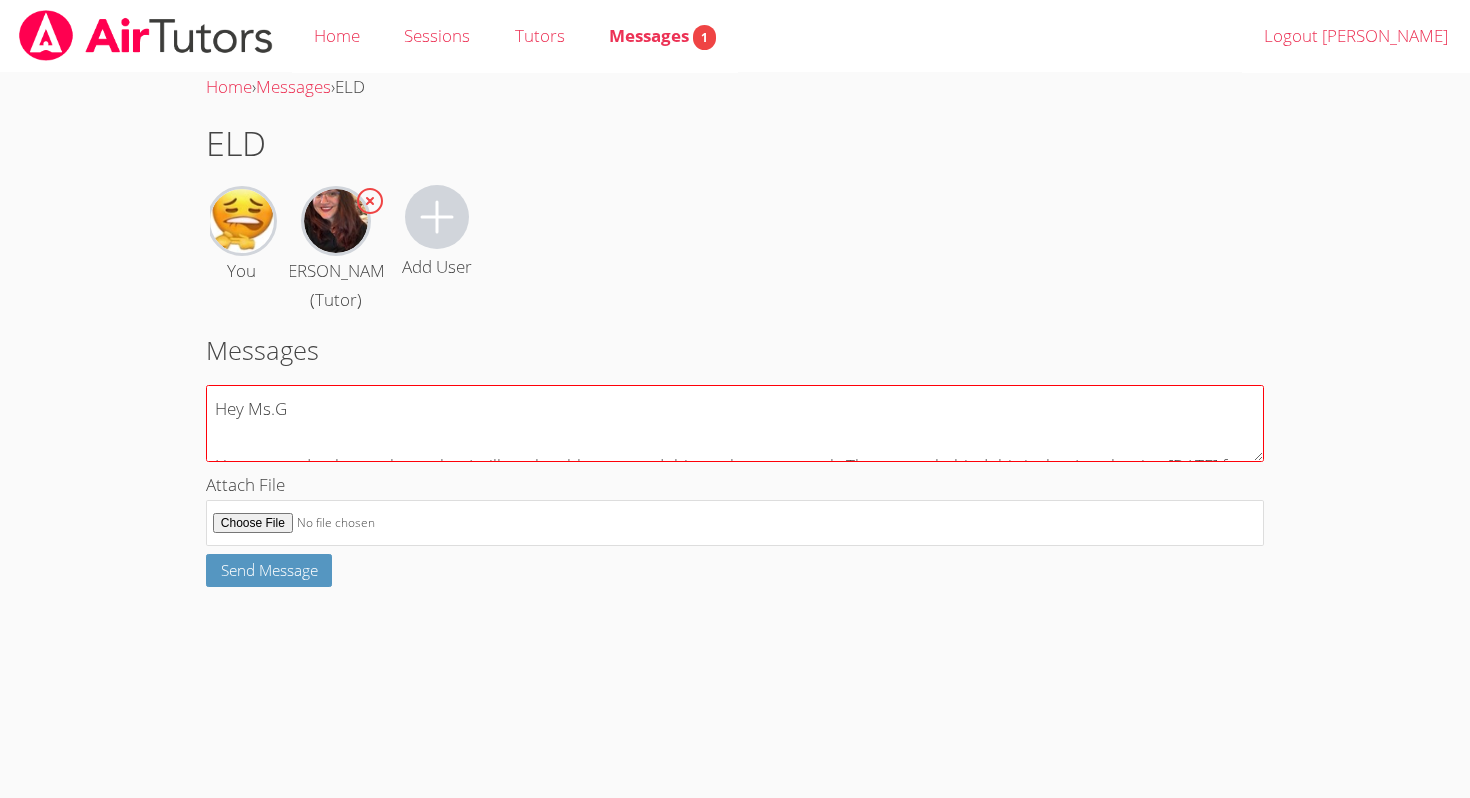 click on "Hey Ms.G
I just wanted to let you know that I will not be able to attend this week or next week. The reason behind this is that I am leaving [DATE] for my trip, which I have been telling you about. I am very sorry that this is a last-minute request.
Hope you are doing well,
[PERSON_NAME]" at bounding box center [735, 423] 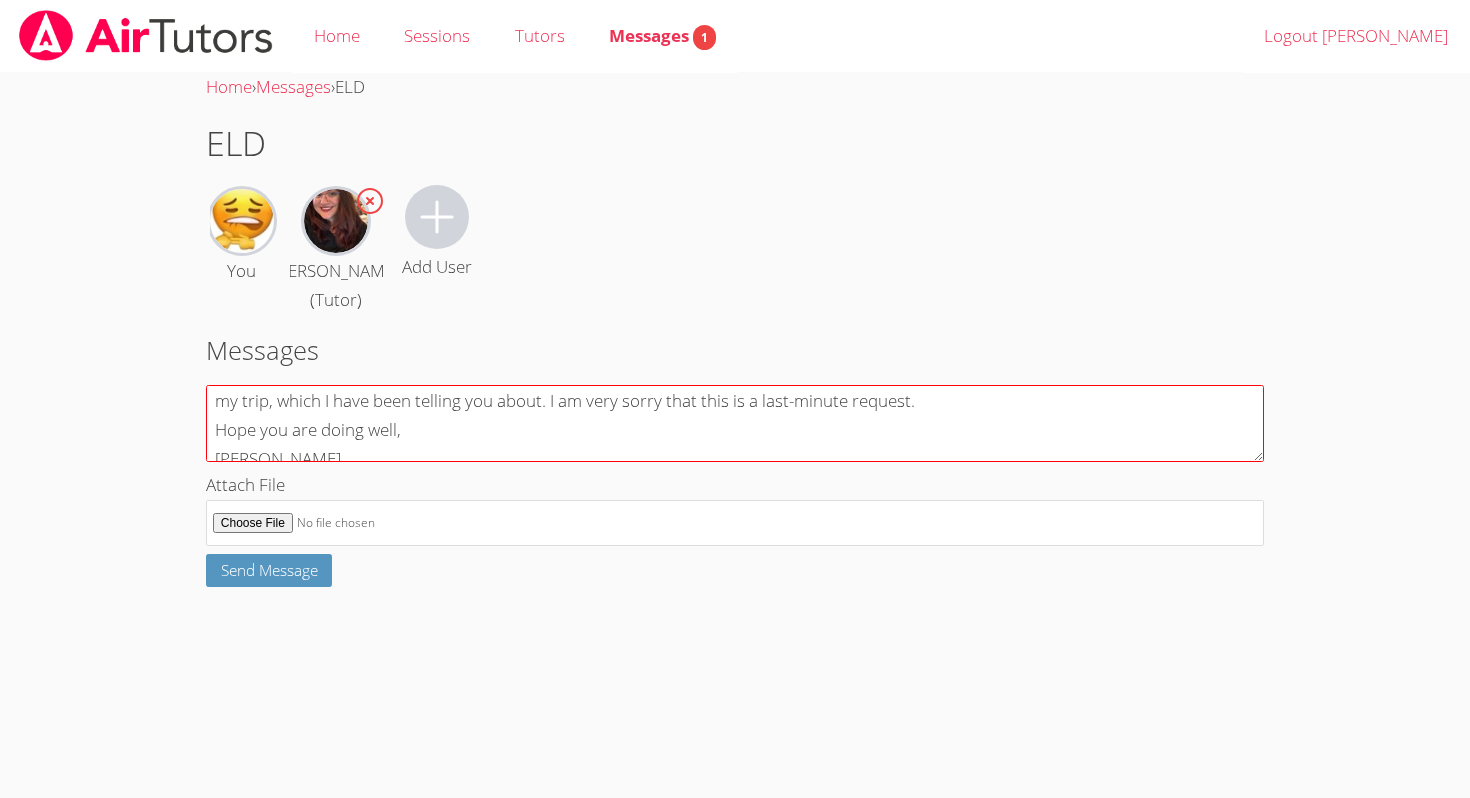 scroll, scrollTop: 86, scrollLeft: 0, axis: vertical 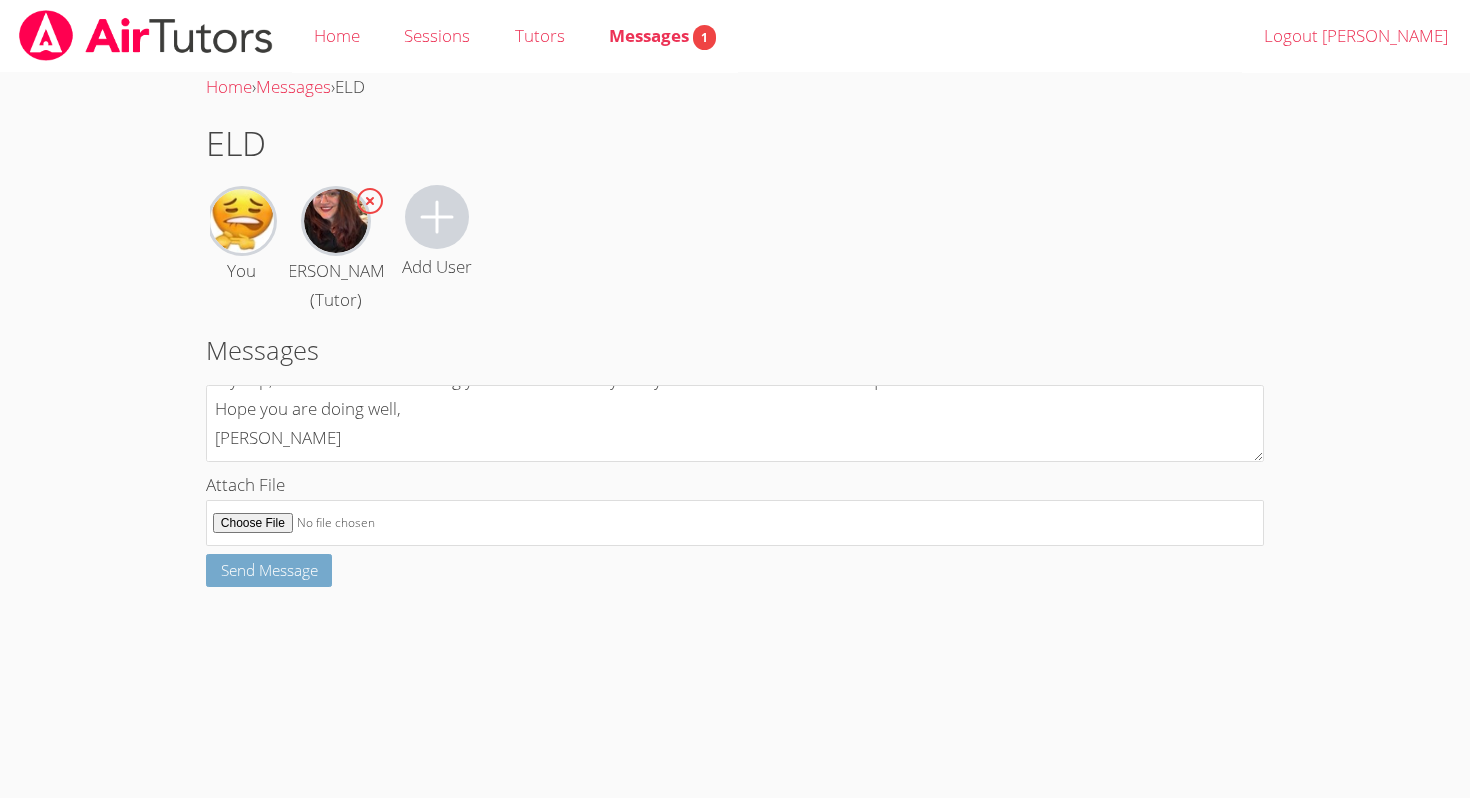 type on "Hey Ms.G
I just wanted to let you know that I will not be able to attend this week or next week. The reason behind this is that I am leaving today for my trip, which I have been telling you about. I am very sorry that this is a last-minute request.
Hope you are doing well,
Jason A" 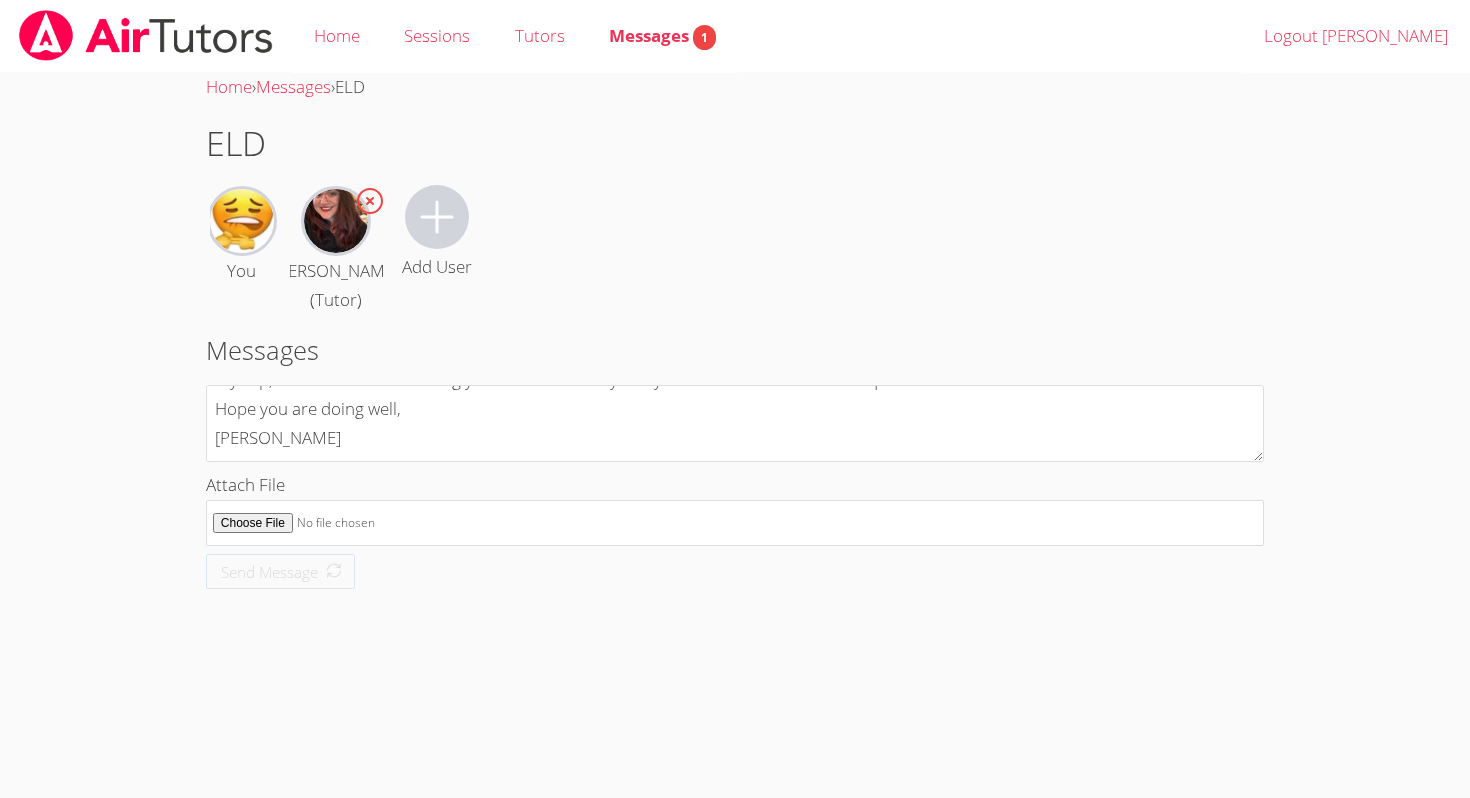 type 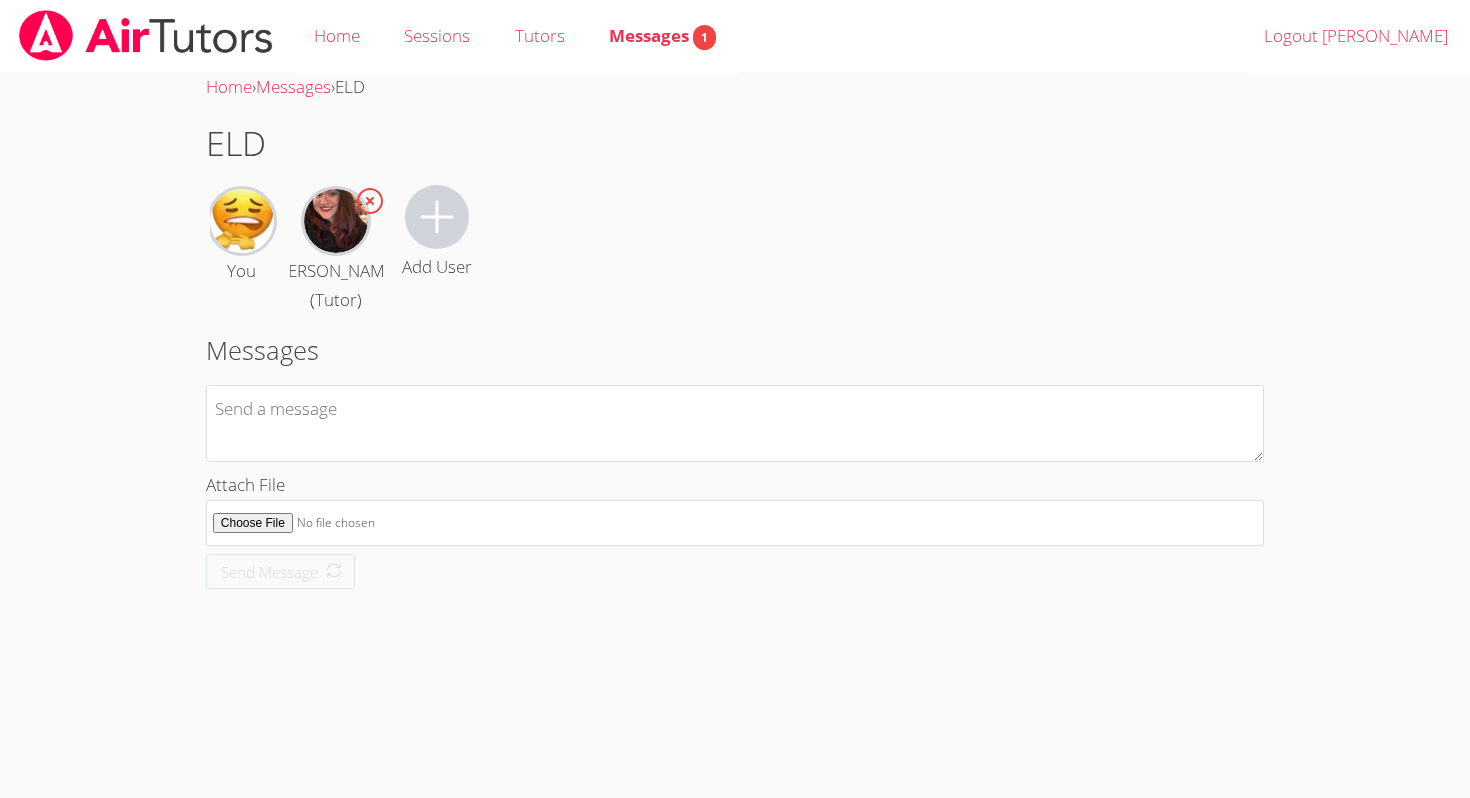 scroll, scrollTop: 0, scrollLeft: 0, axis: both 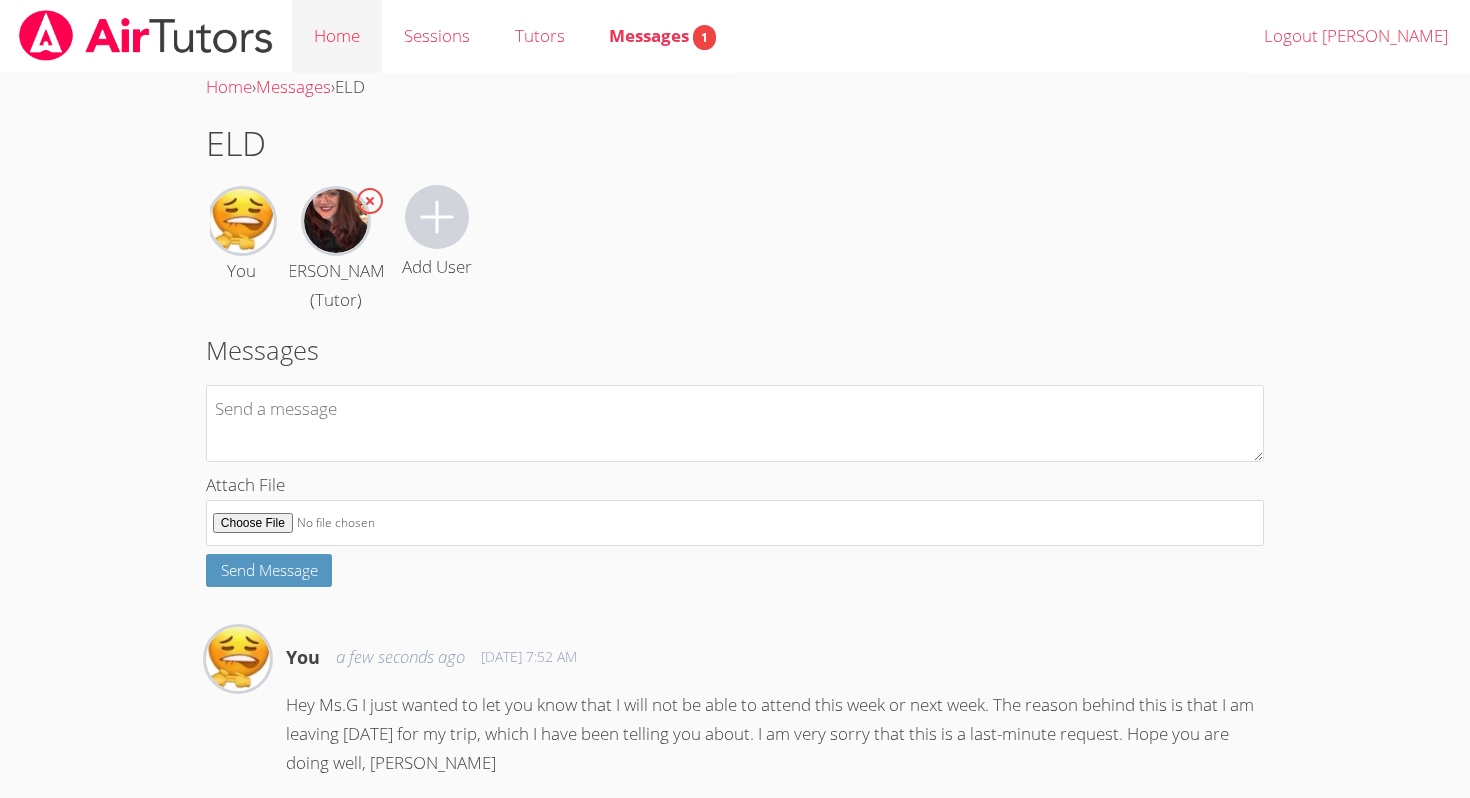 click on "Home" at bounding box center (337, 36) 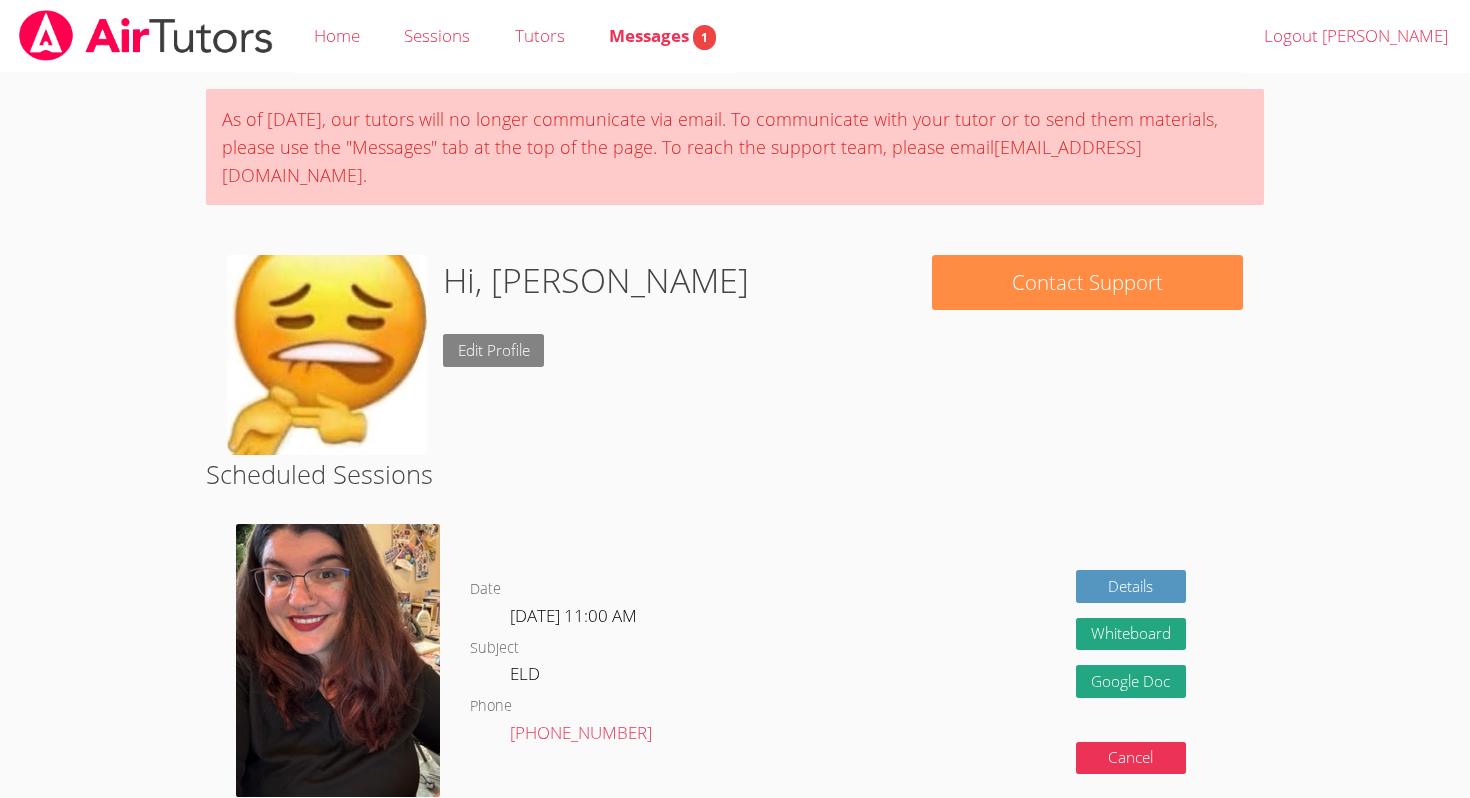 click on "Edit Profile" at bounding box center (494, 350) 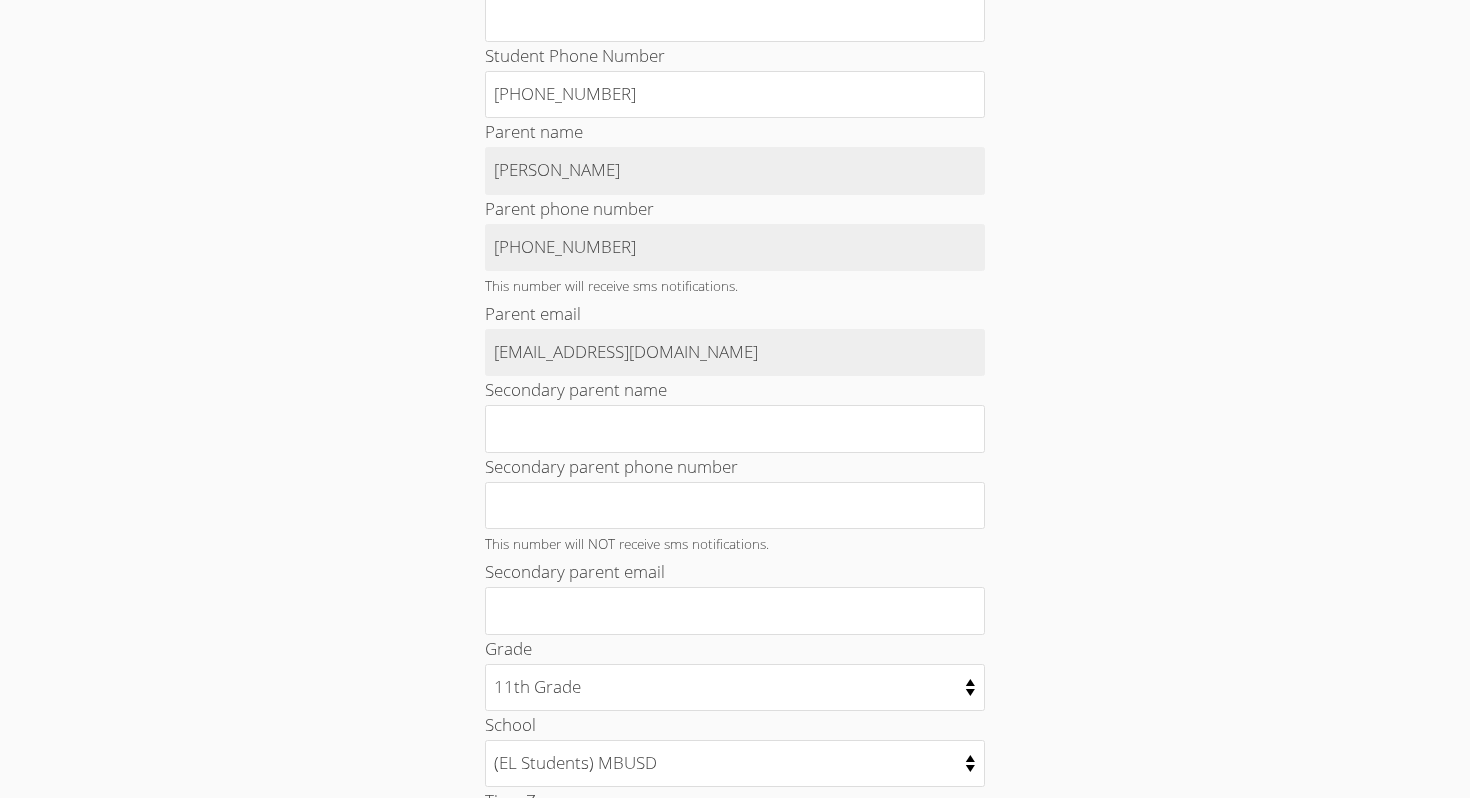scroll, scrollTop: 889, scrollLeft: 0, axis: vertical 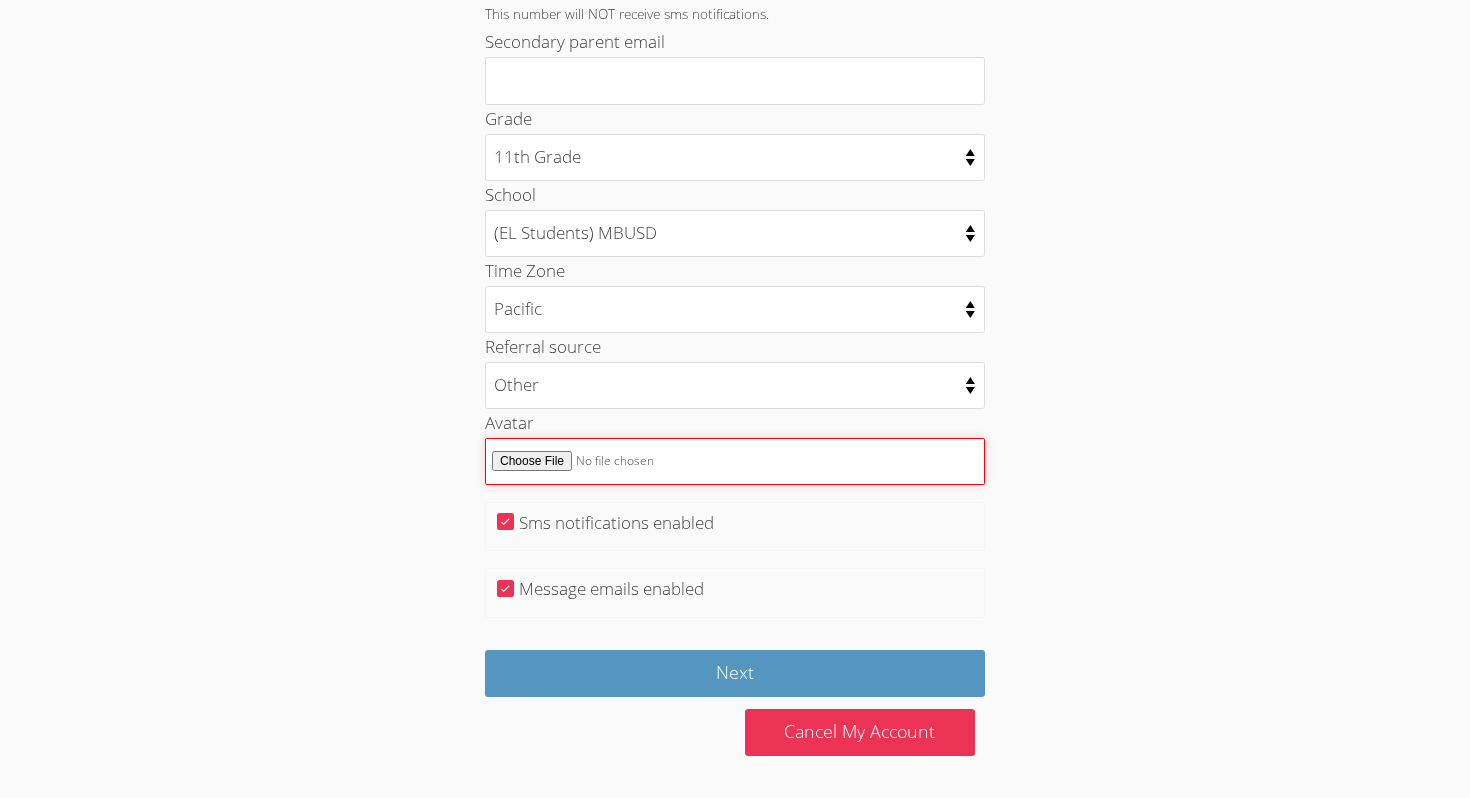 click on "Avatar" at bounding box center (735, 461) 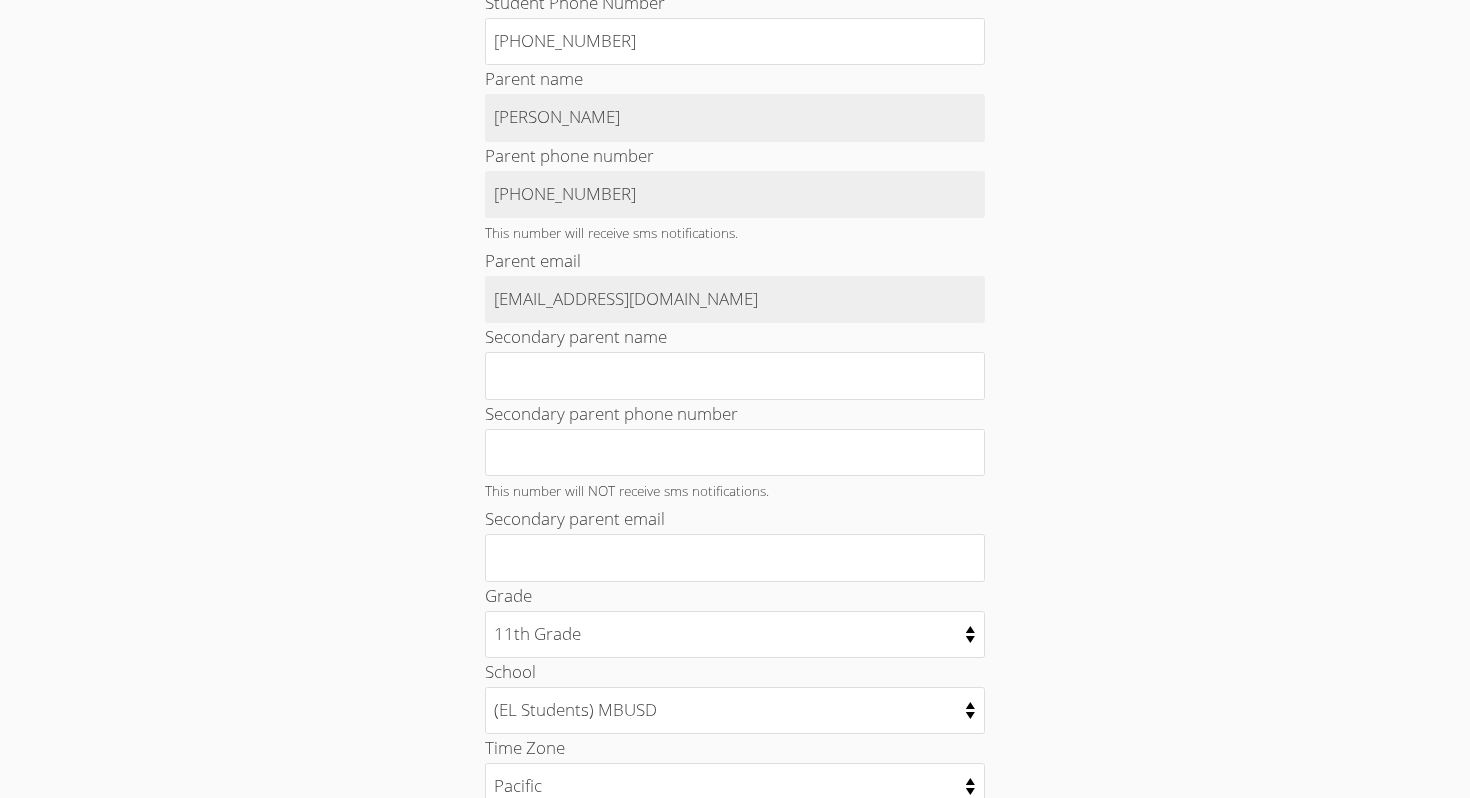 scroll, scrollTop: 0, scrollLeft: 0, axis: both 